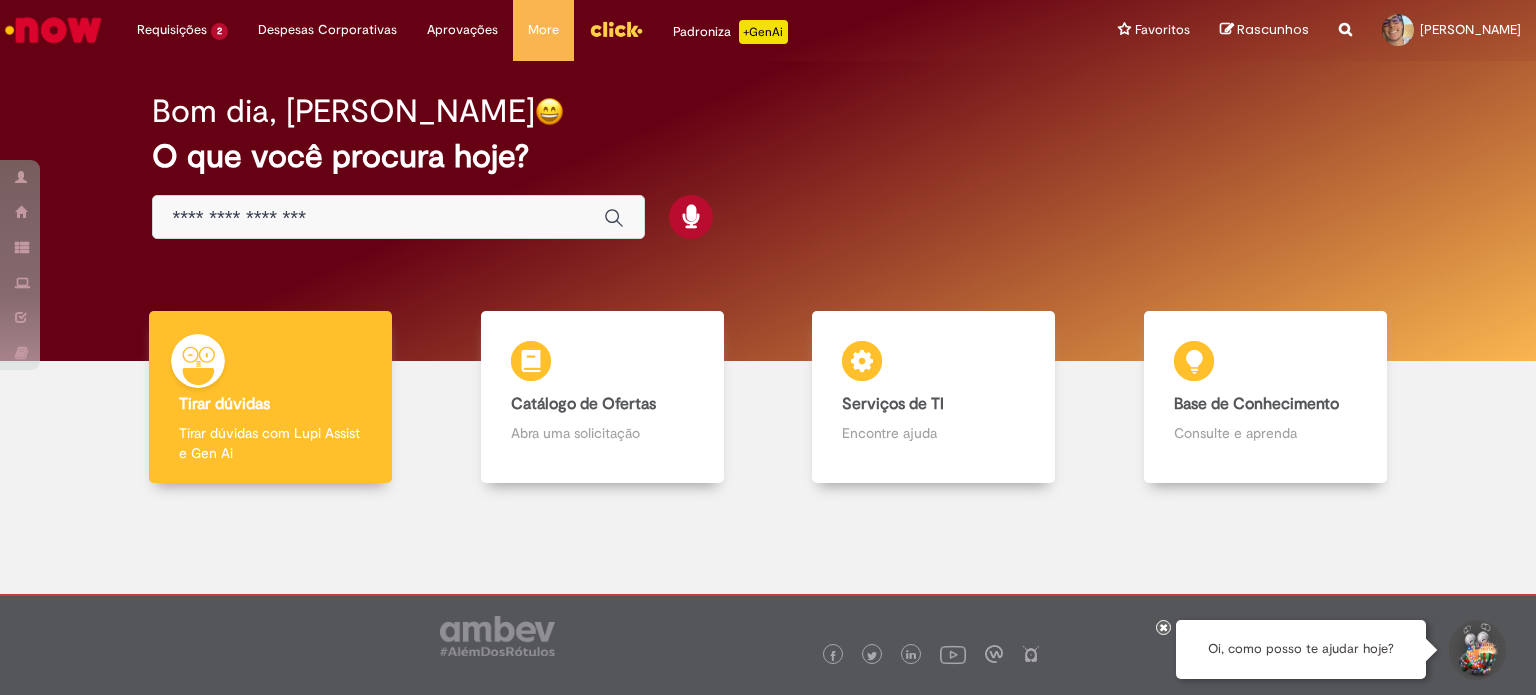 scroll, scrollTop: 0, scrollLeft: 0, axis: both 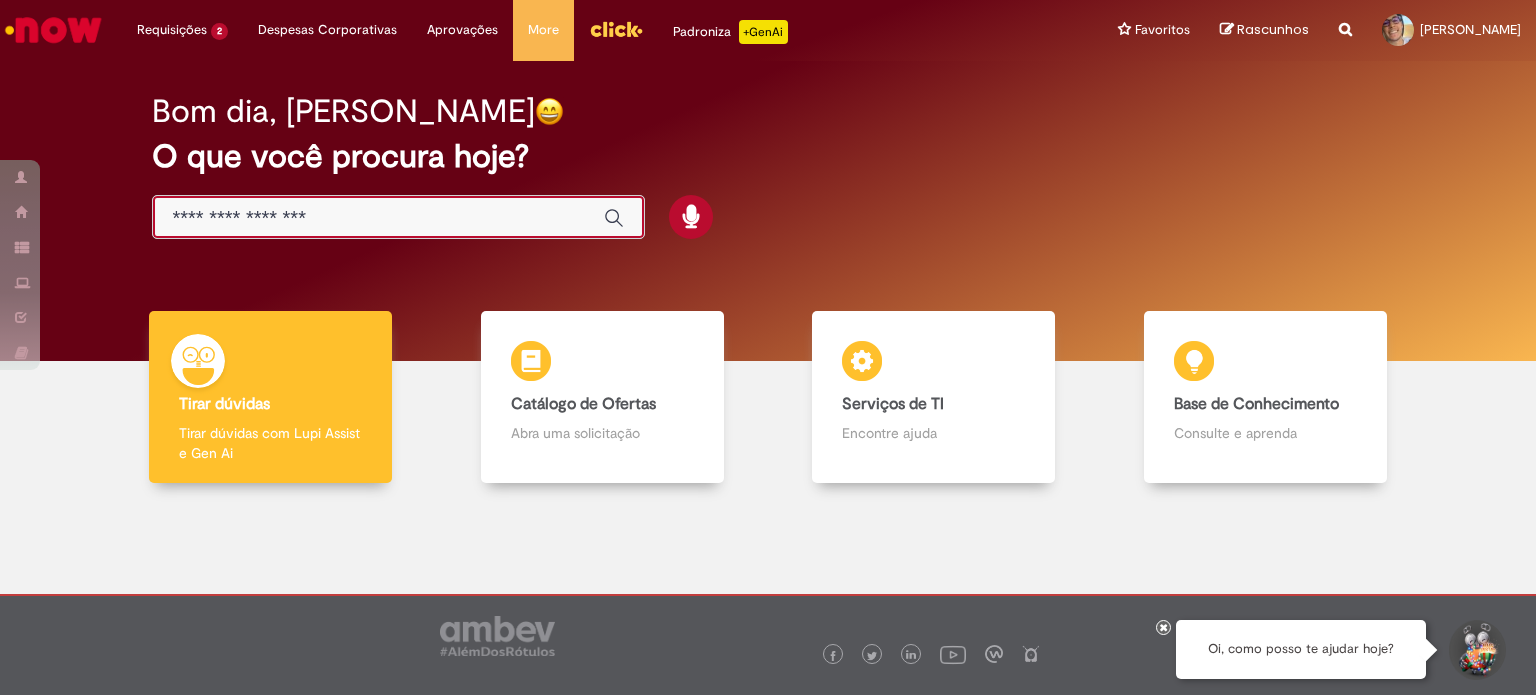 paste on "**********" 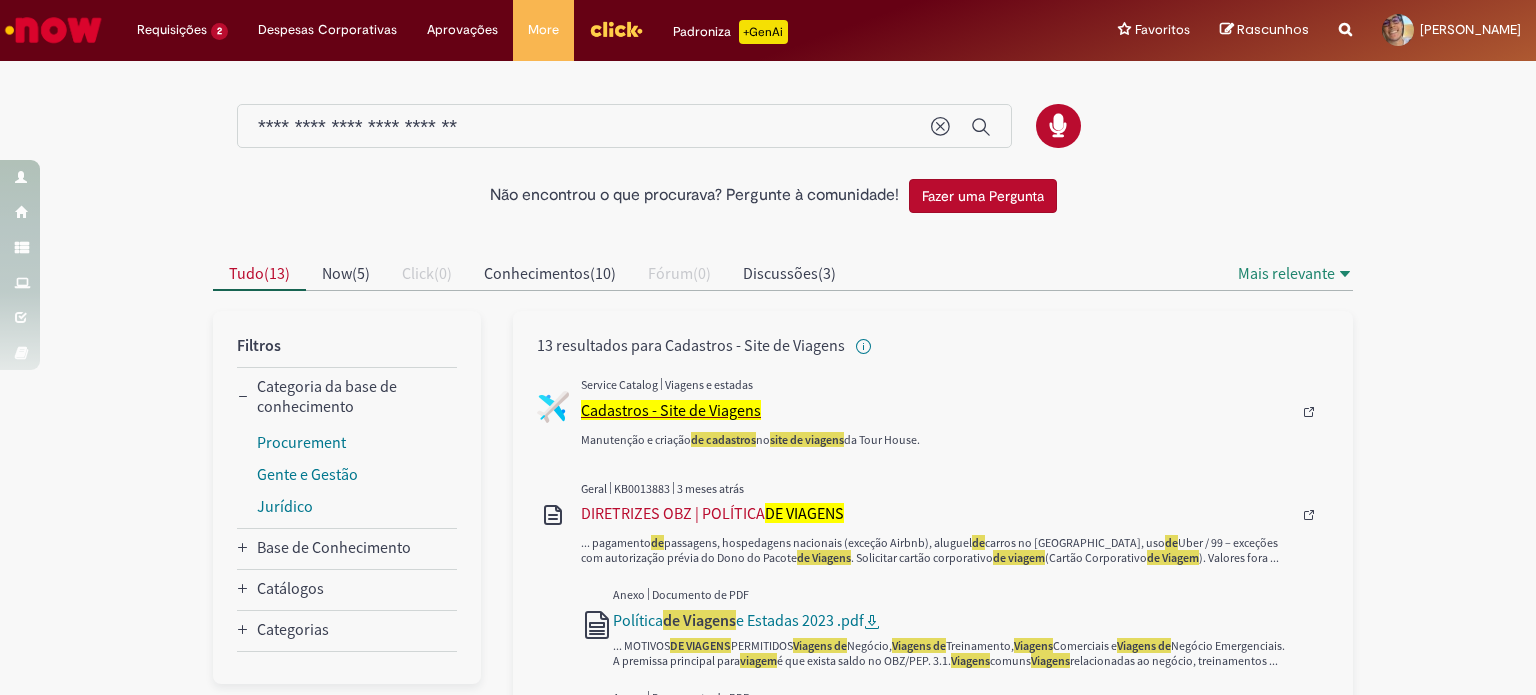 click on "Cadastros - Site de Viagens" at bounding box center [671, 410] 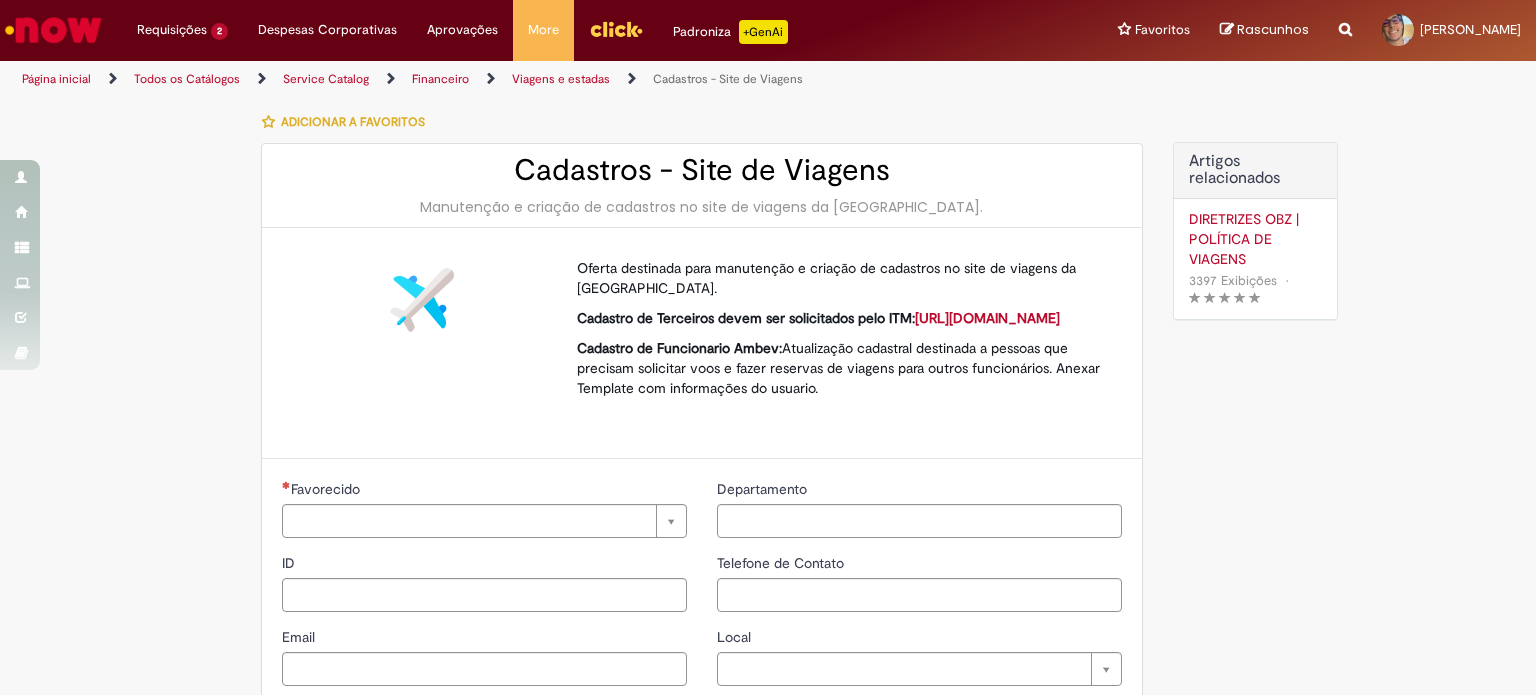 type on "********" 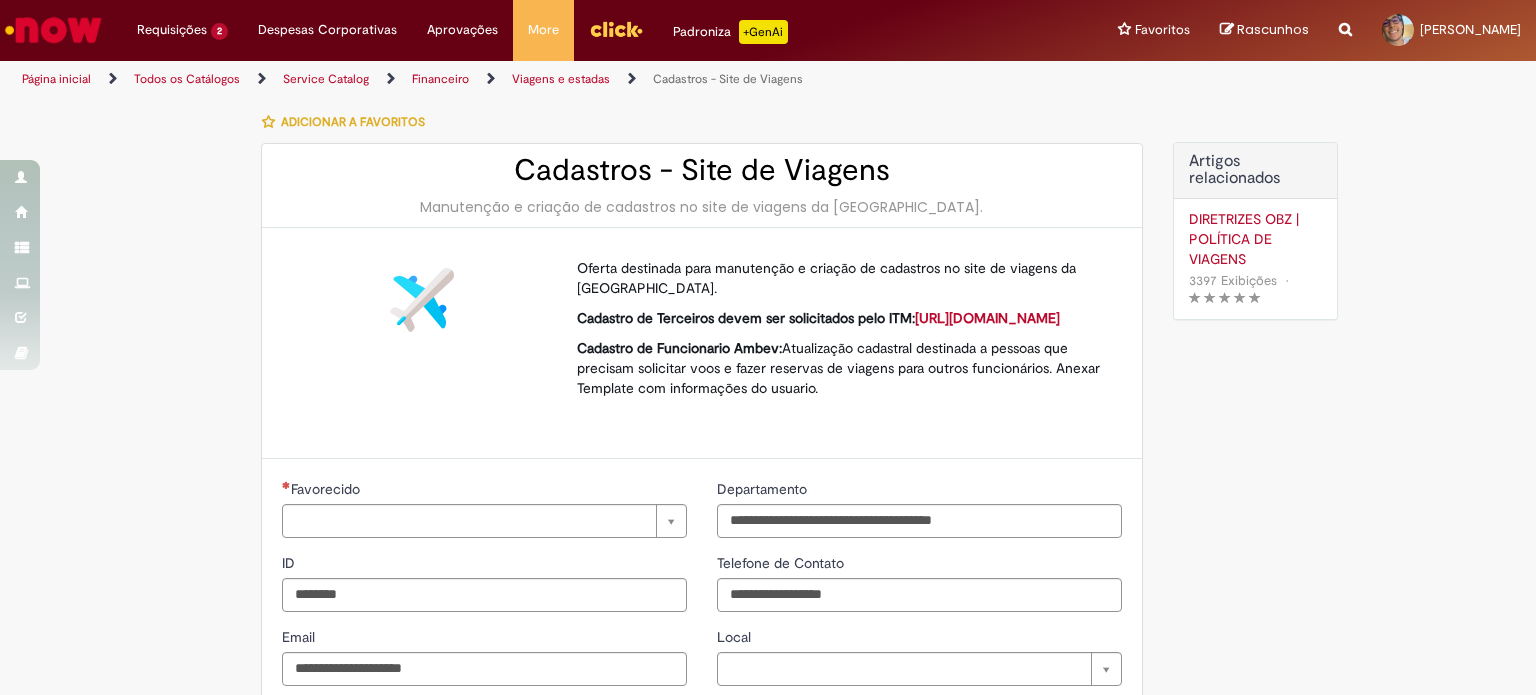 type on "**********" 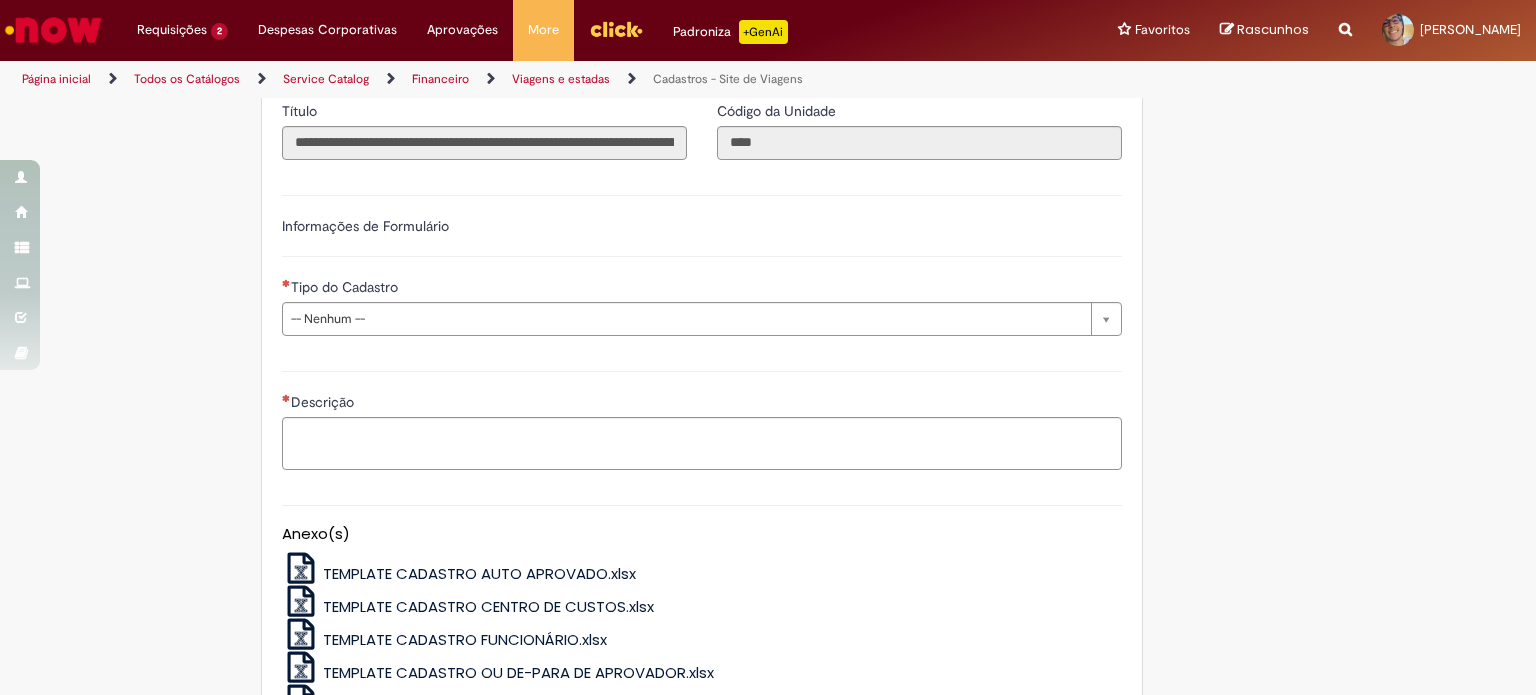 scroll, scrollTop: 600, scrollLeft: 0, axis: vertical 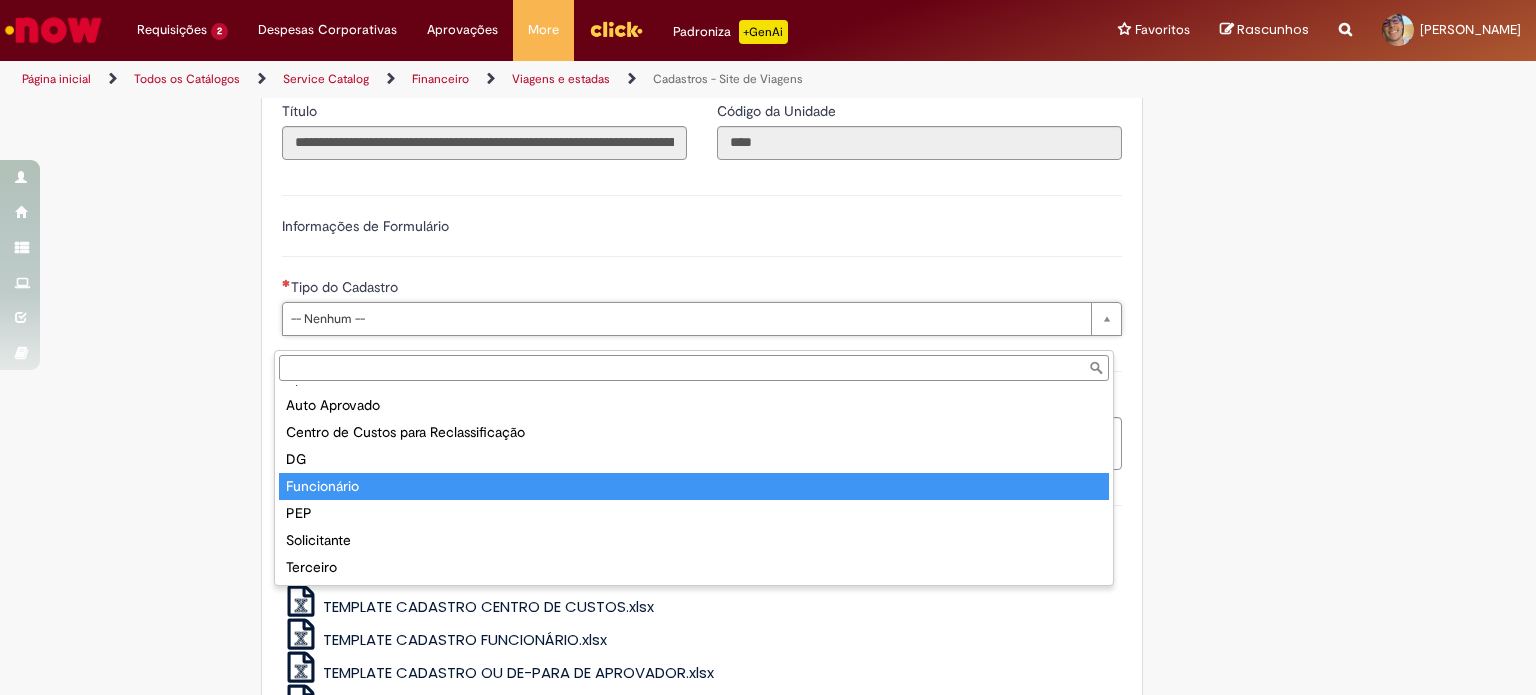 type on "**********" 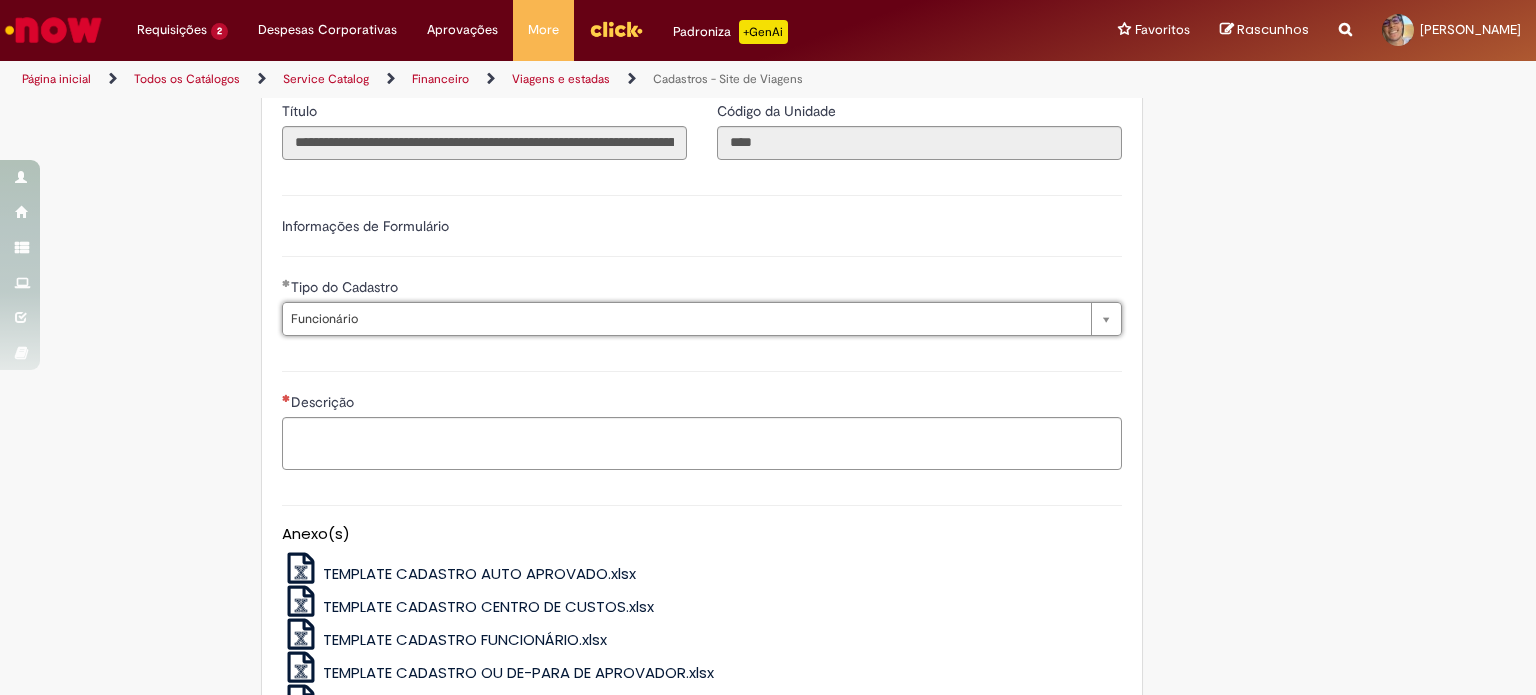 click on "**********" at bounding box center [670, 234] 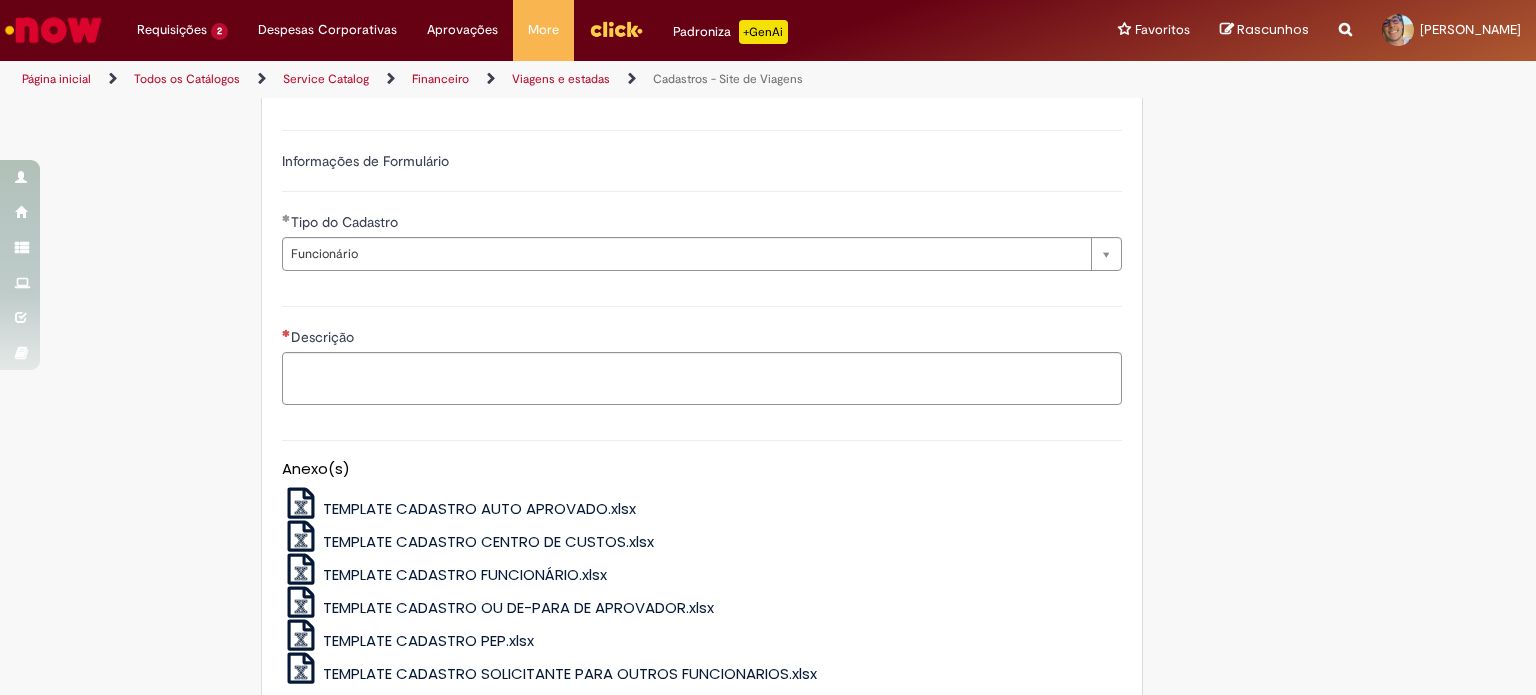 scroll, scrollTop: 700, scrollLeft: 0, axis: vertical 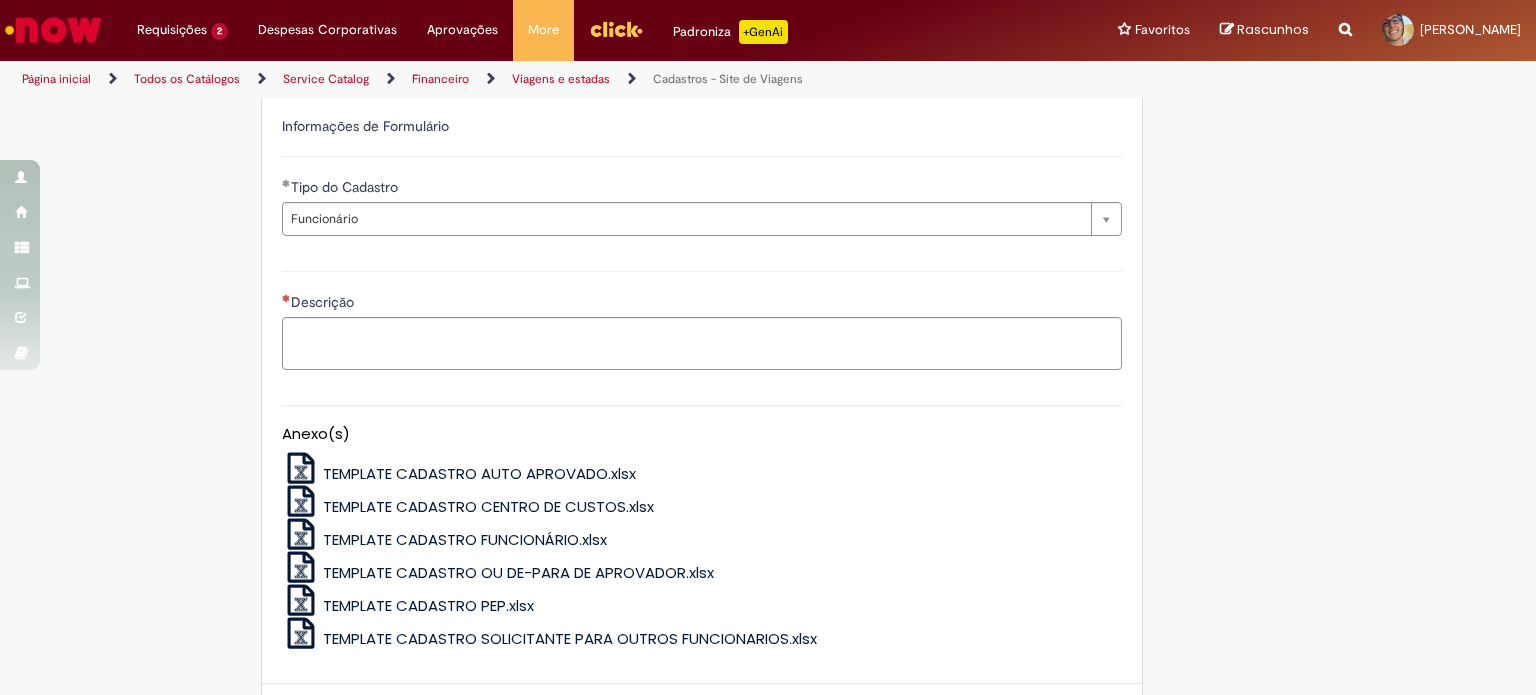 click on "TEMPLATE CADASTRO FUNCIONÁRIO.xlsx" at bounding box center [465, 539] 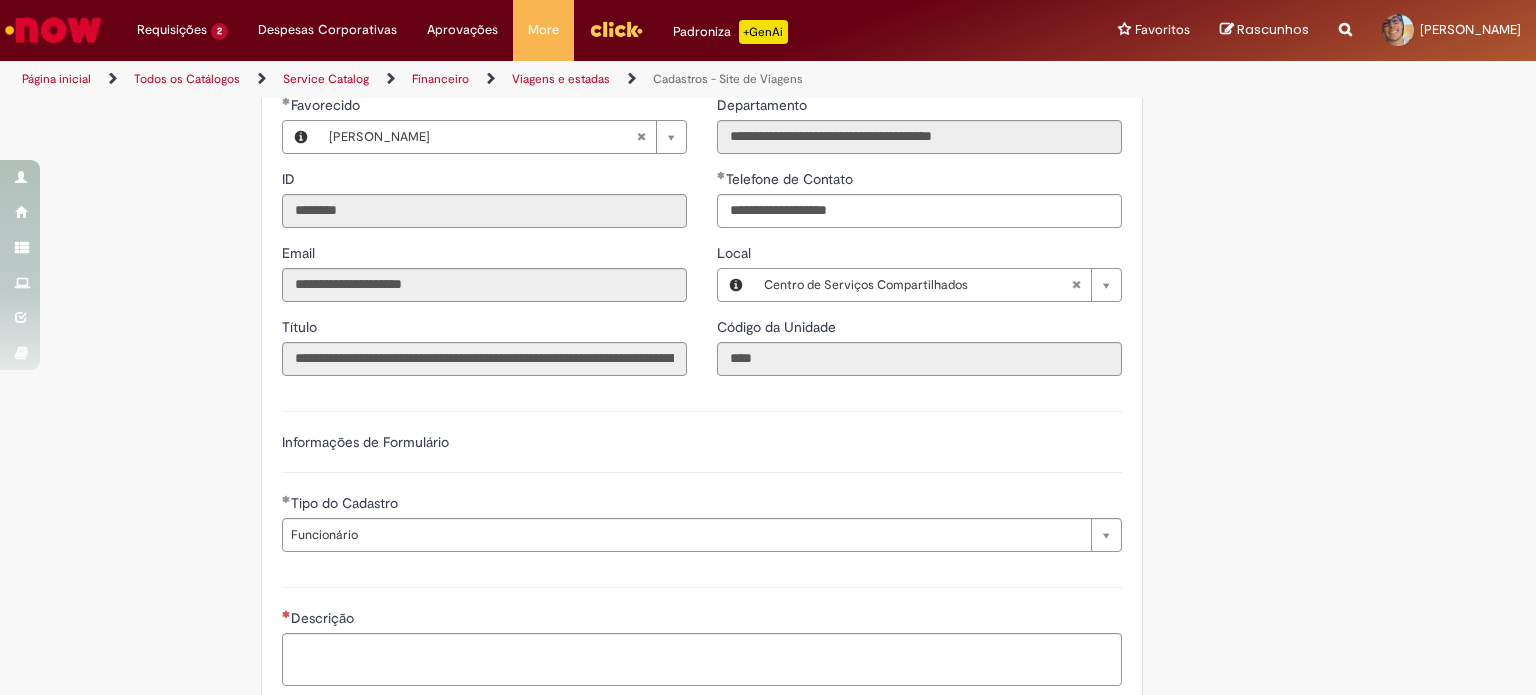 scroll, scrollTop: 0, scrollLeft: 0, axis: both 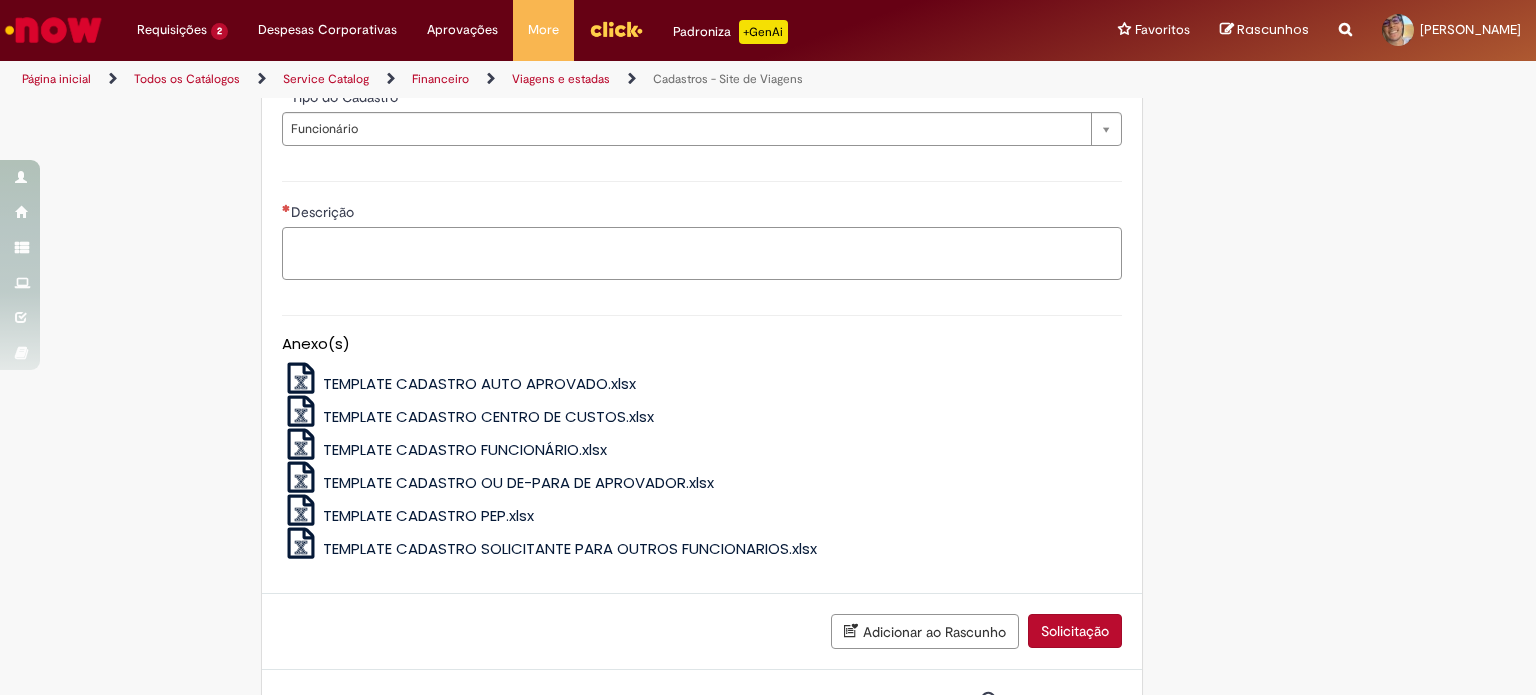 click on "Descrição" at bounding box center (702, 254) 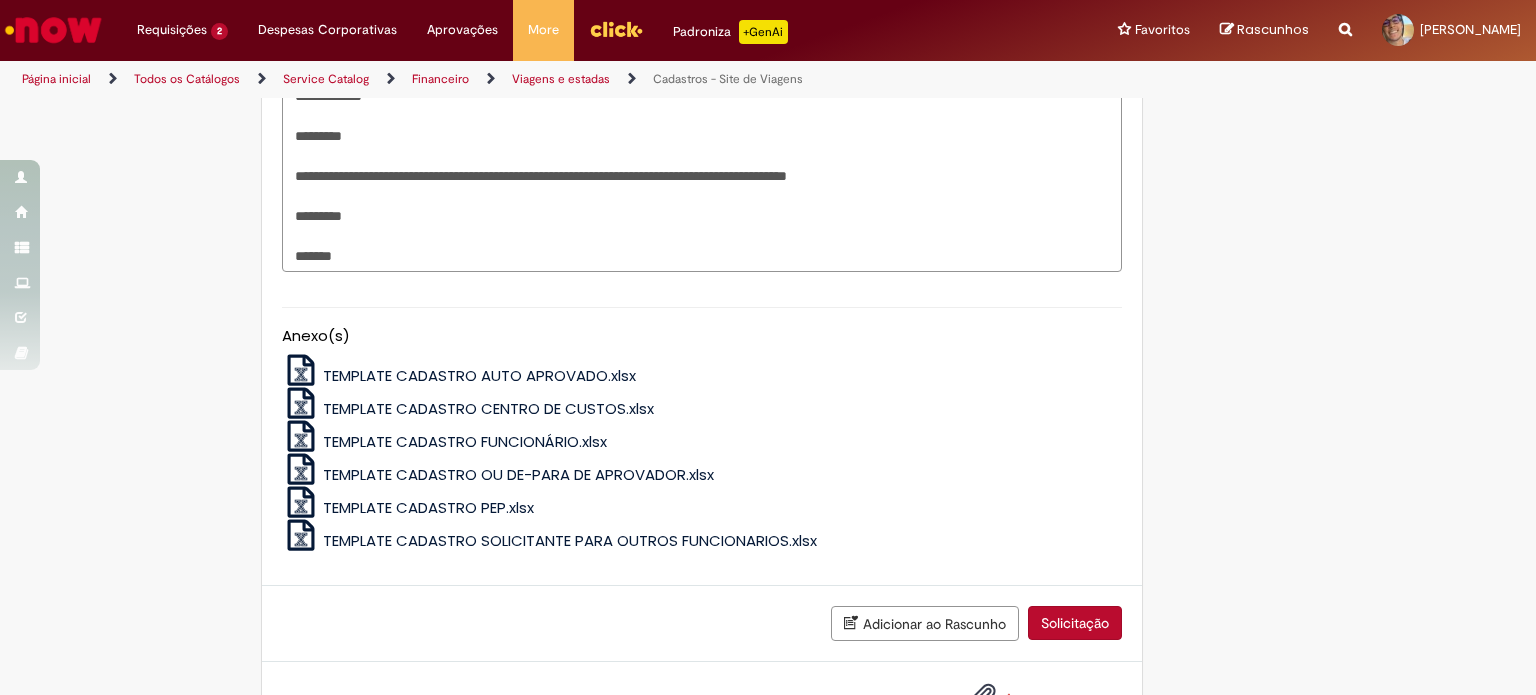 scroll, scrollTop: 1030, scrollLeft: 0, axis: vertical 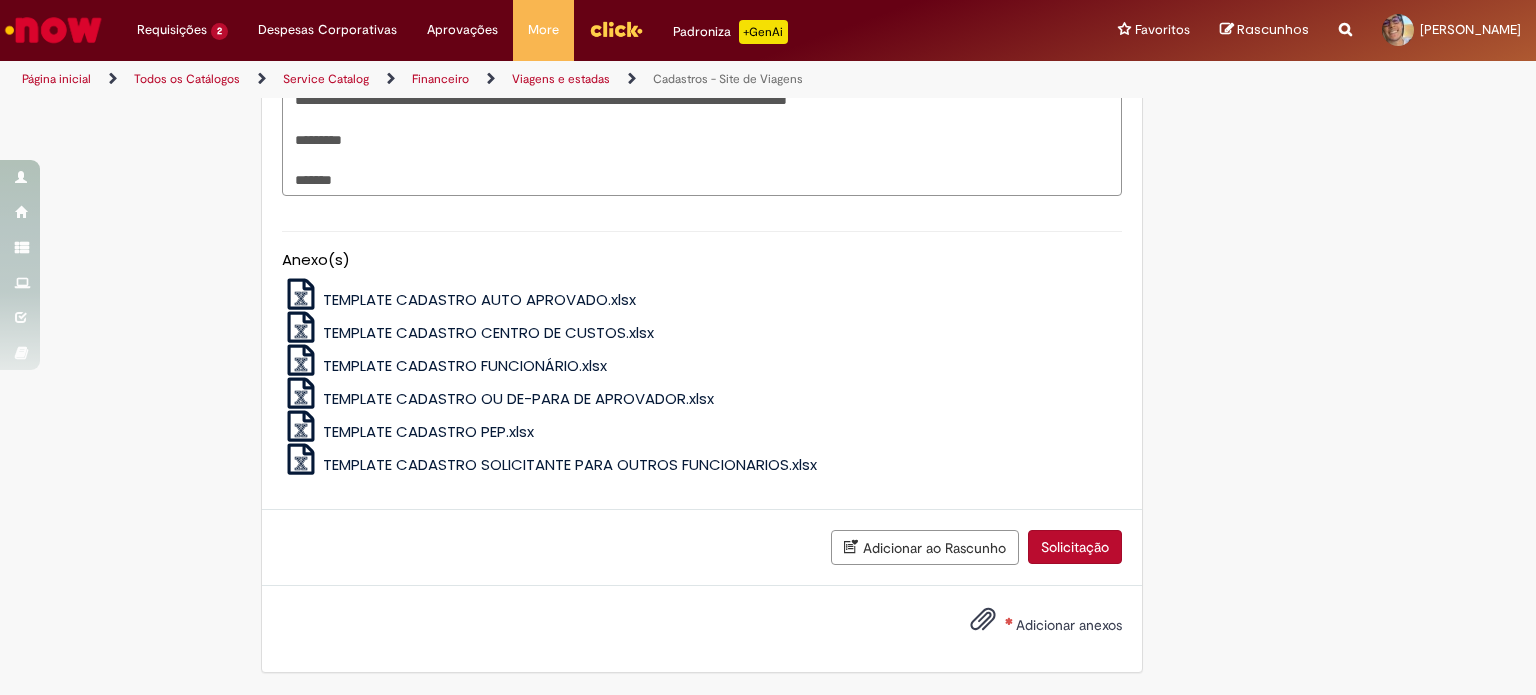 type on "**********" 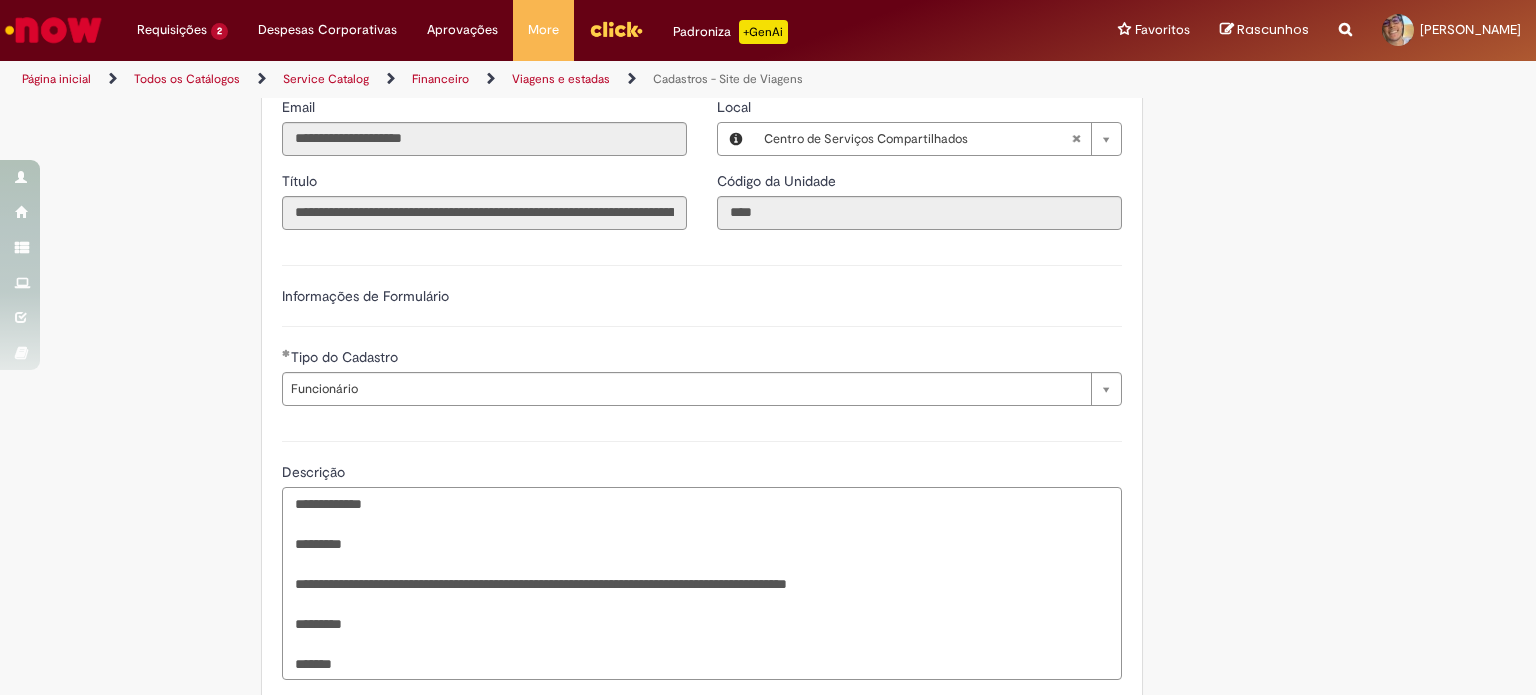 scroll, scrollTop: 230, scrollLeft: 0, axis: vertical 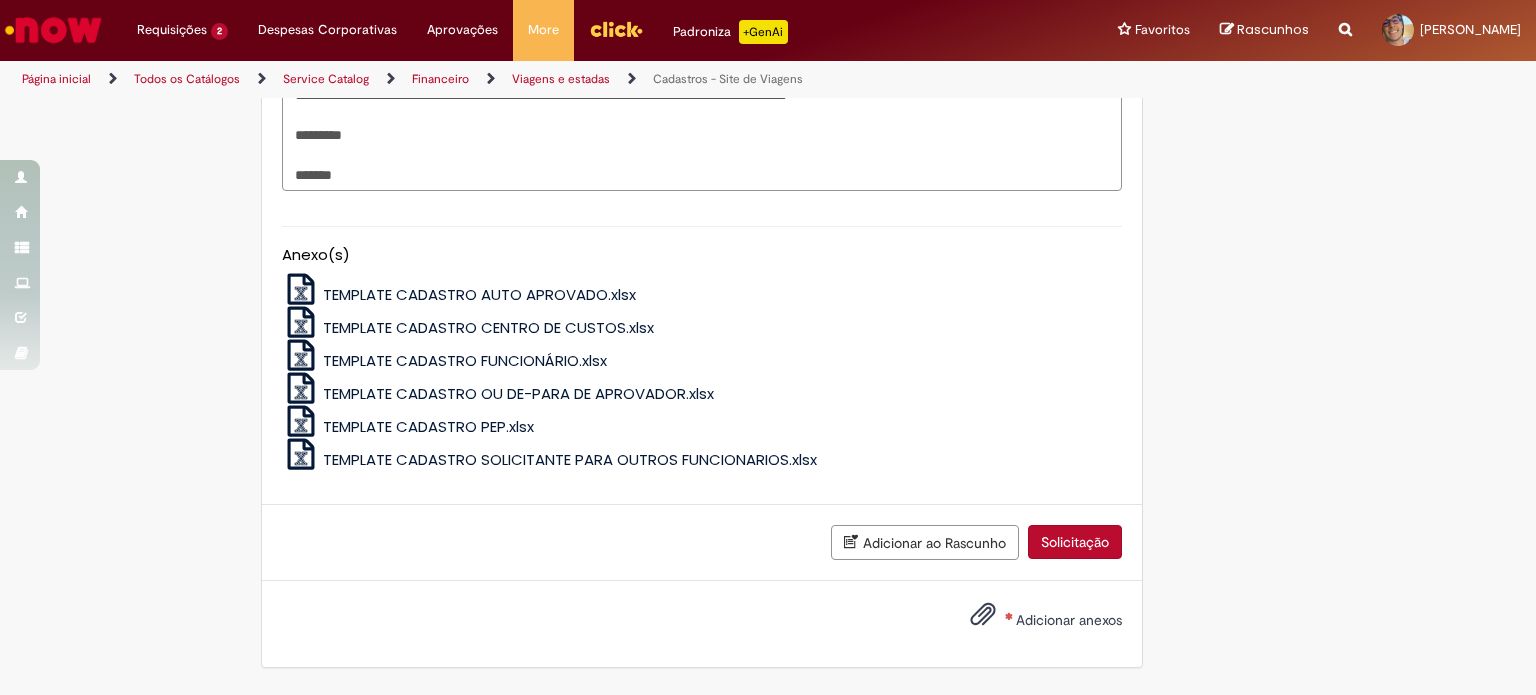 click on "Adicionar anexos" at bounding box center (1069, 620) 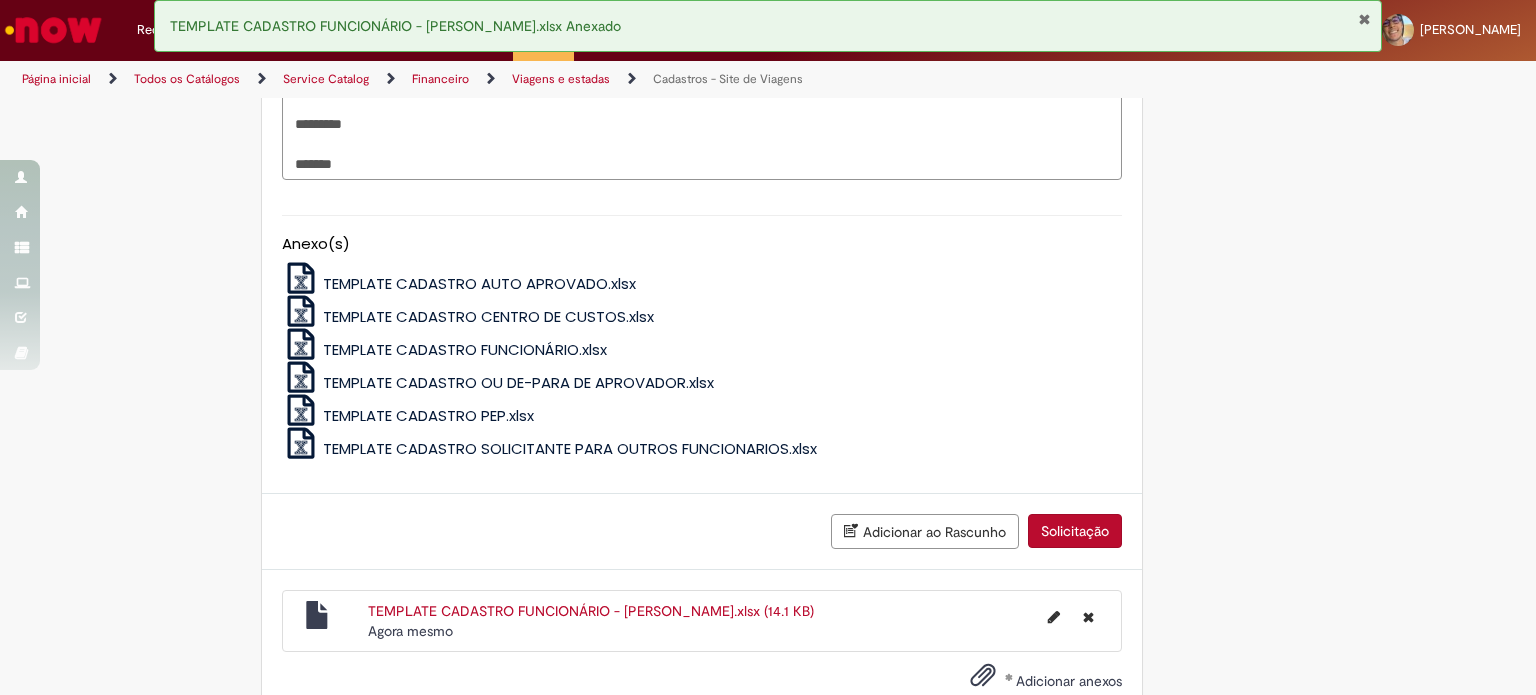 click on "Solicitação" at bounding box center (1075, 531) 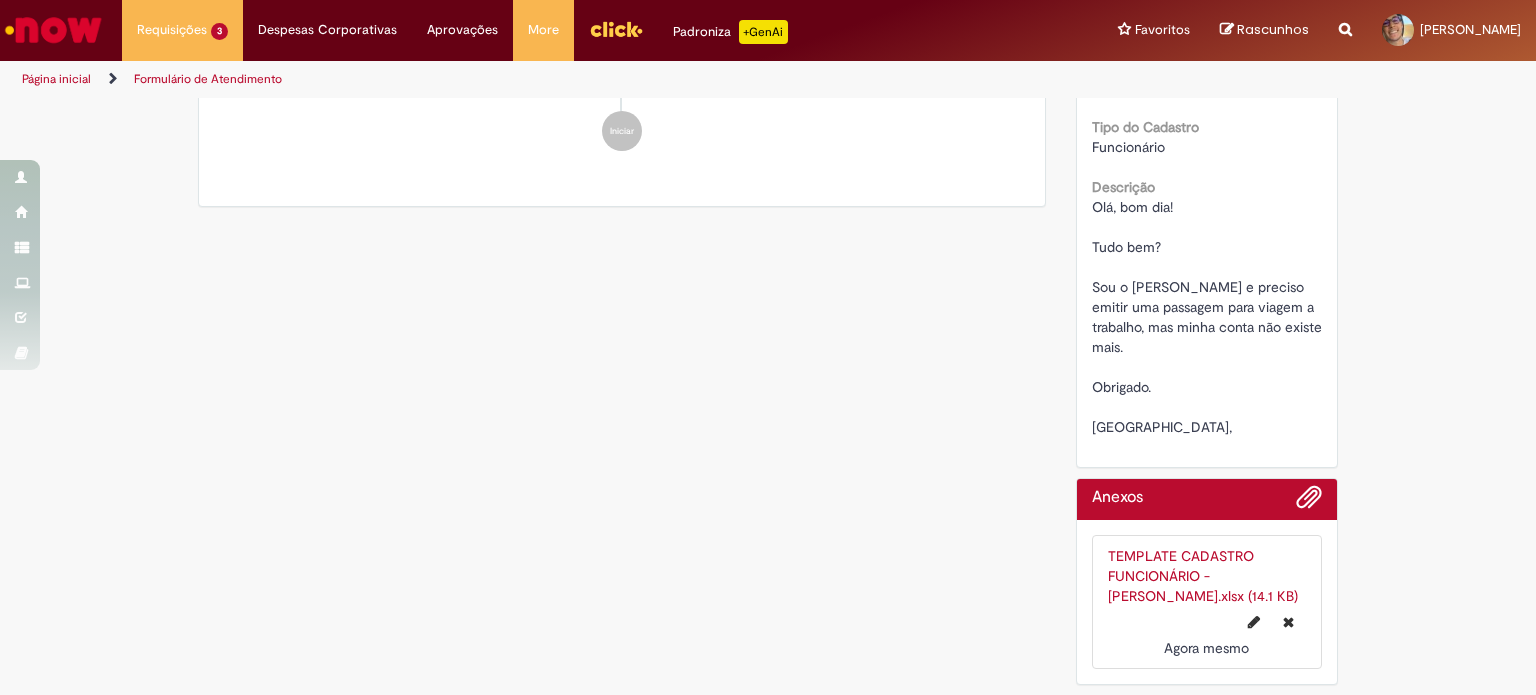 scroll, scrollTop: 0, scrollLeft: 0, axis: both 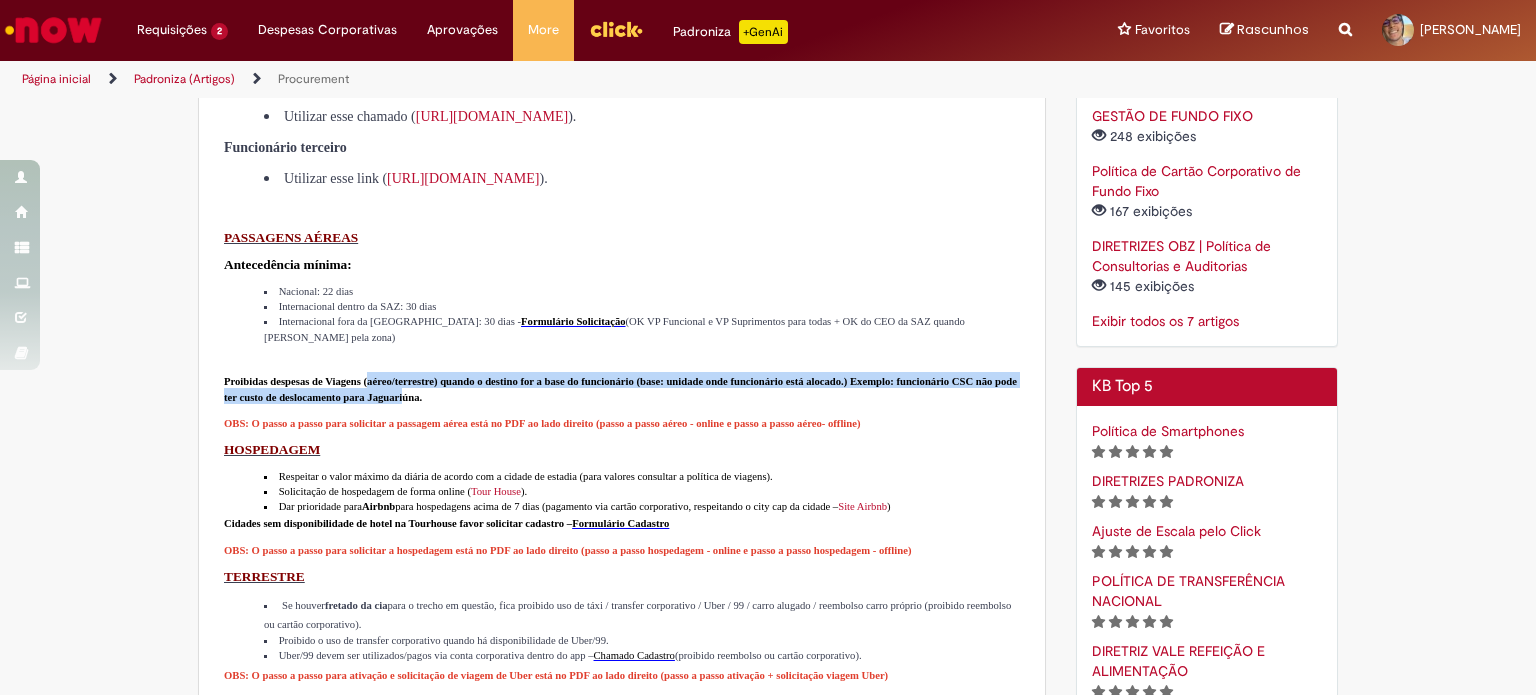 drag, startPoint x: 464, startPoint y: 459, endPoint x: 748, endPoint y: 479, distance: 284.70337 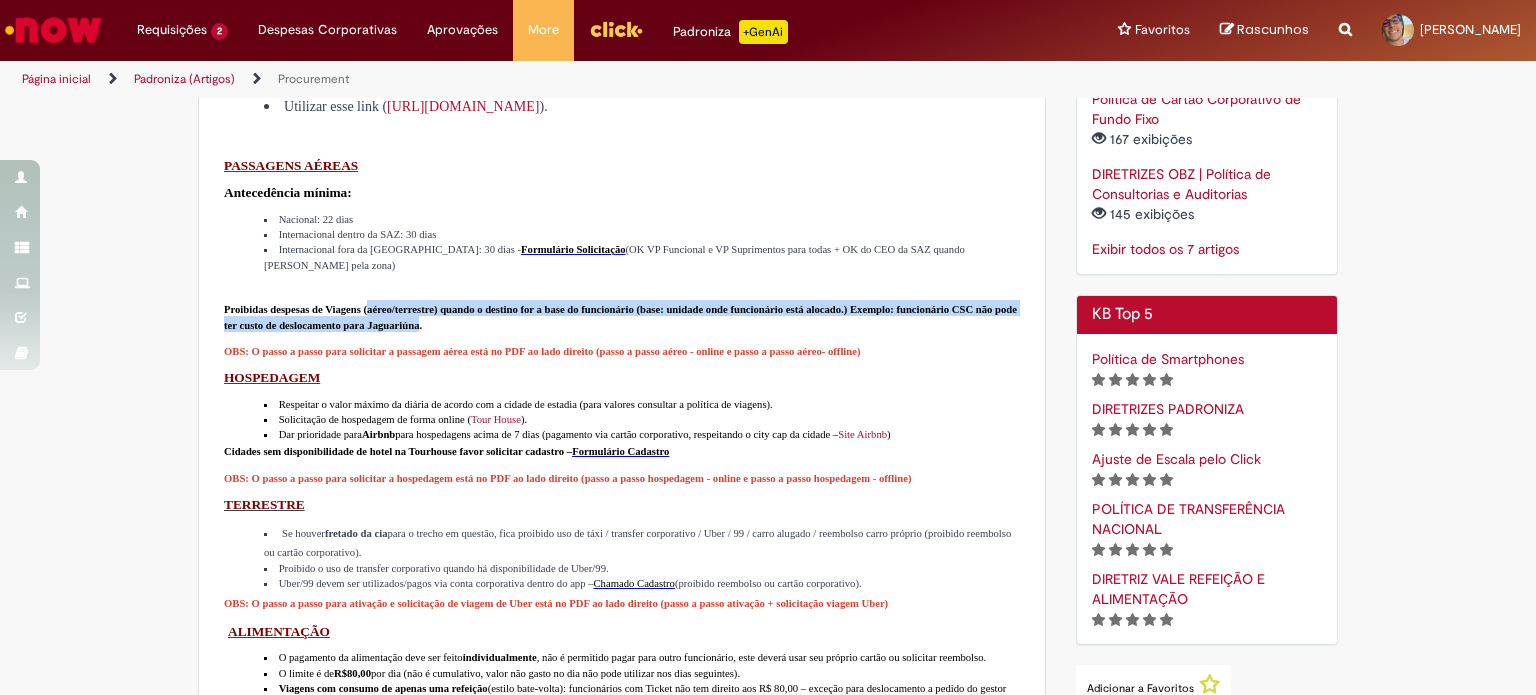 scroll, scrollTop: 1100, scrollLeft: 0, axis: vertical 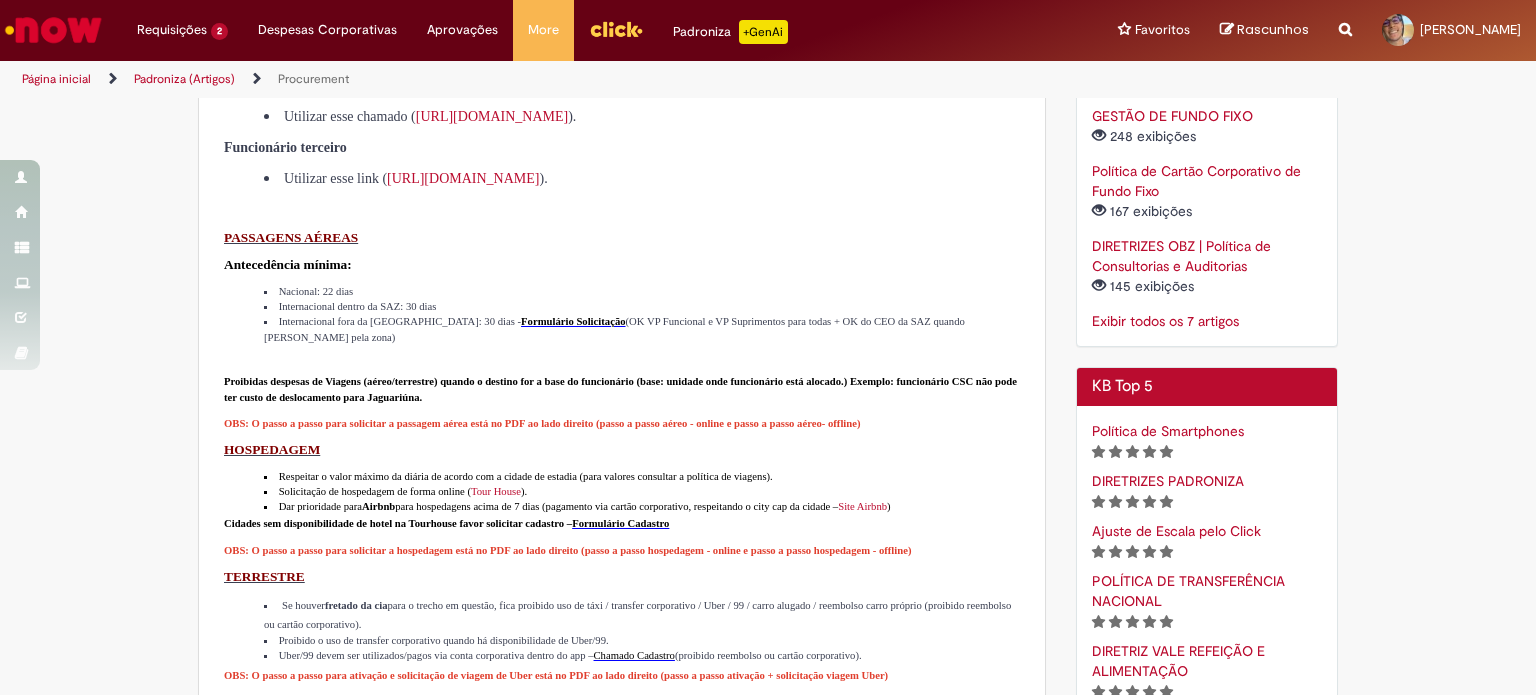 click at bounding box center [622, 353] 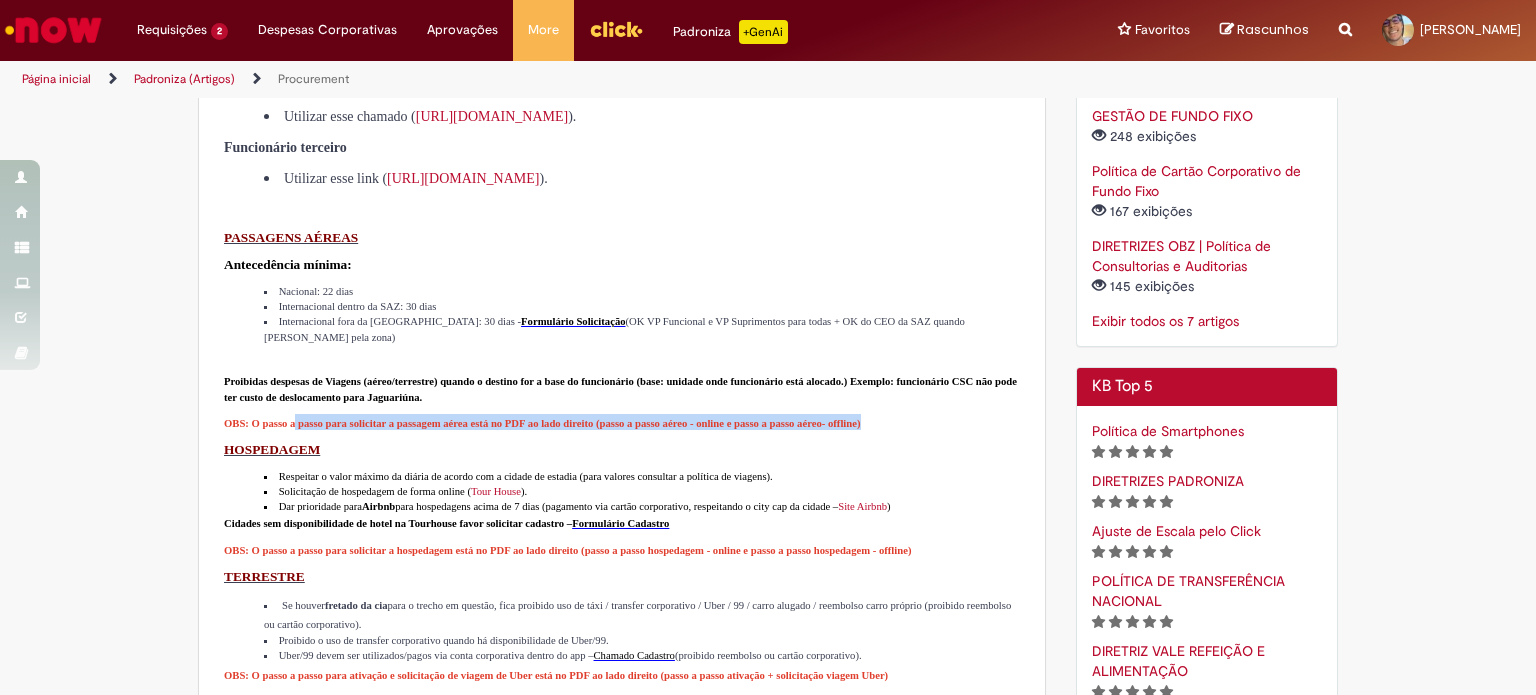 drag, startPoint x: 312, startPoint y: 501, endPoint x: 600, endPoint y: 516, distance: 288.39035 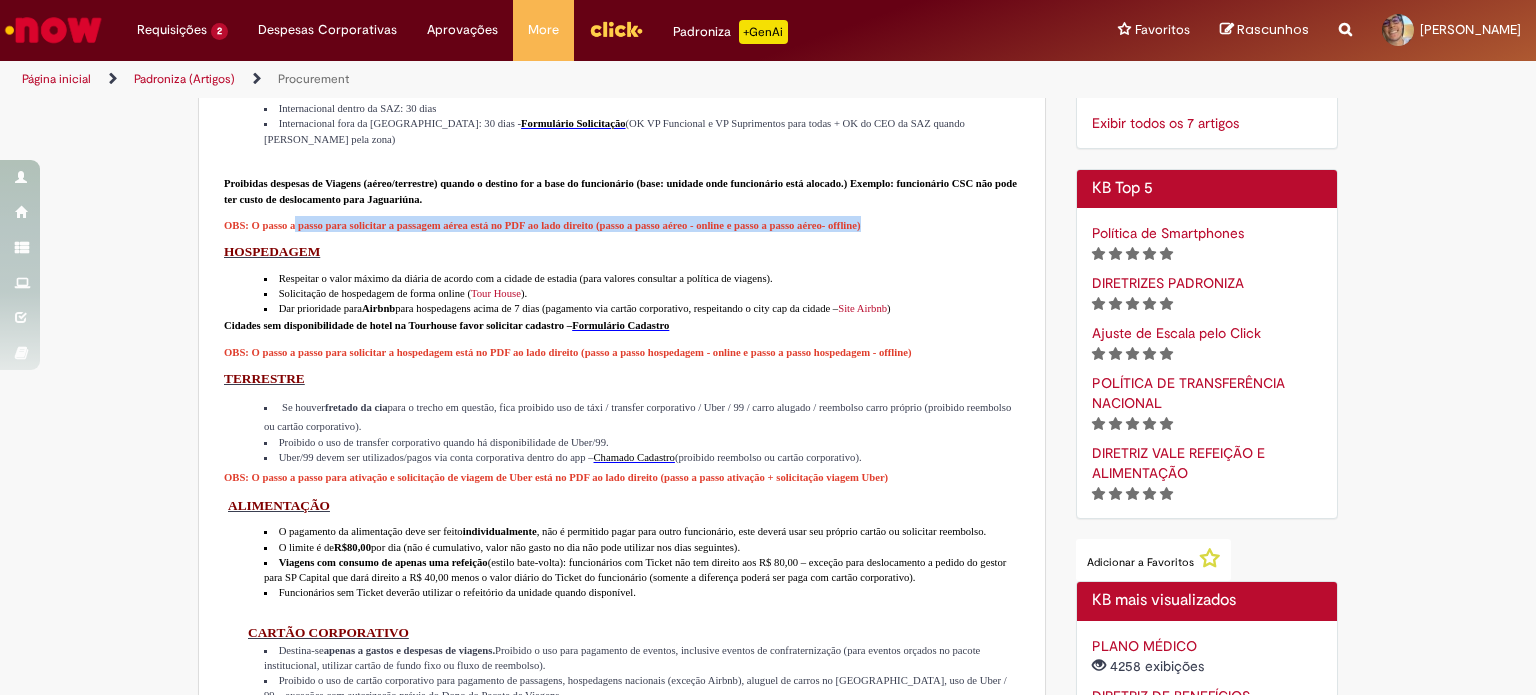 scroll, scrollTop: 1198, scrollLeft: 0, axis: vertical 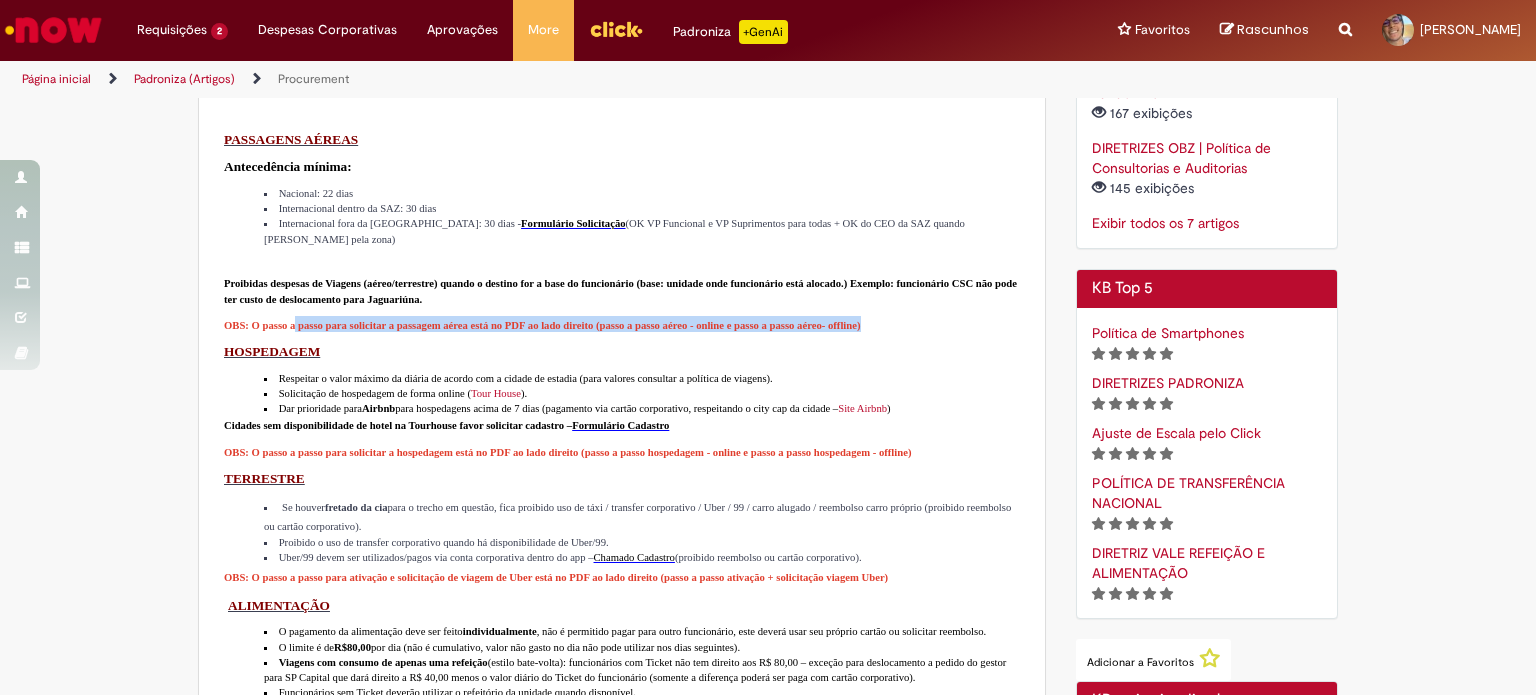 click on "OBS: O passo a passo para solicitar a passagem aérea está no PDF ao lado direito (passo a passo aéreo - online e passo a passo aéreo- offline)" at bounding box center [622, 324] 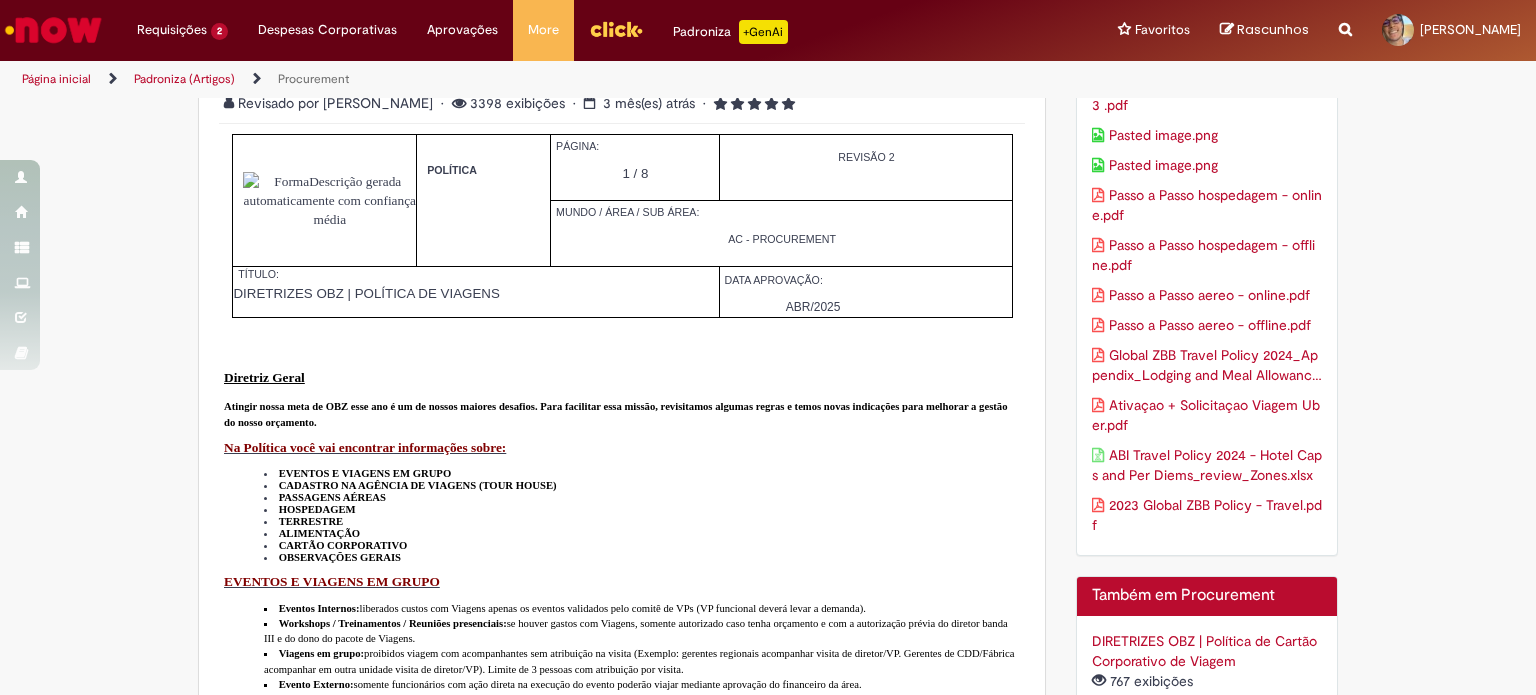 scroll, scrollTop: 398, scrollLeft: 0, axis: vertical 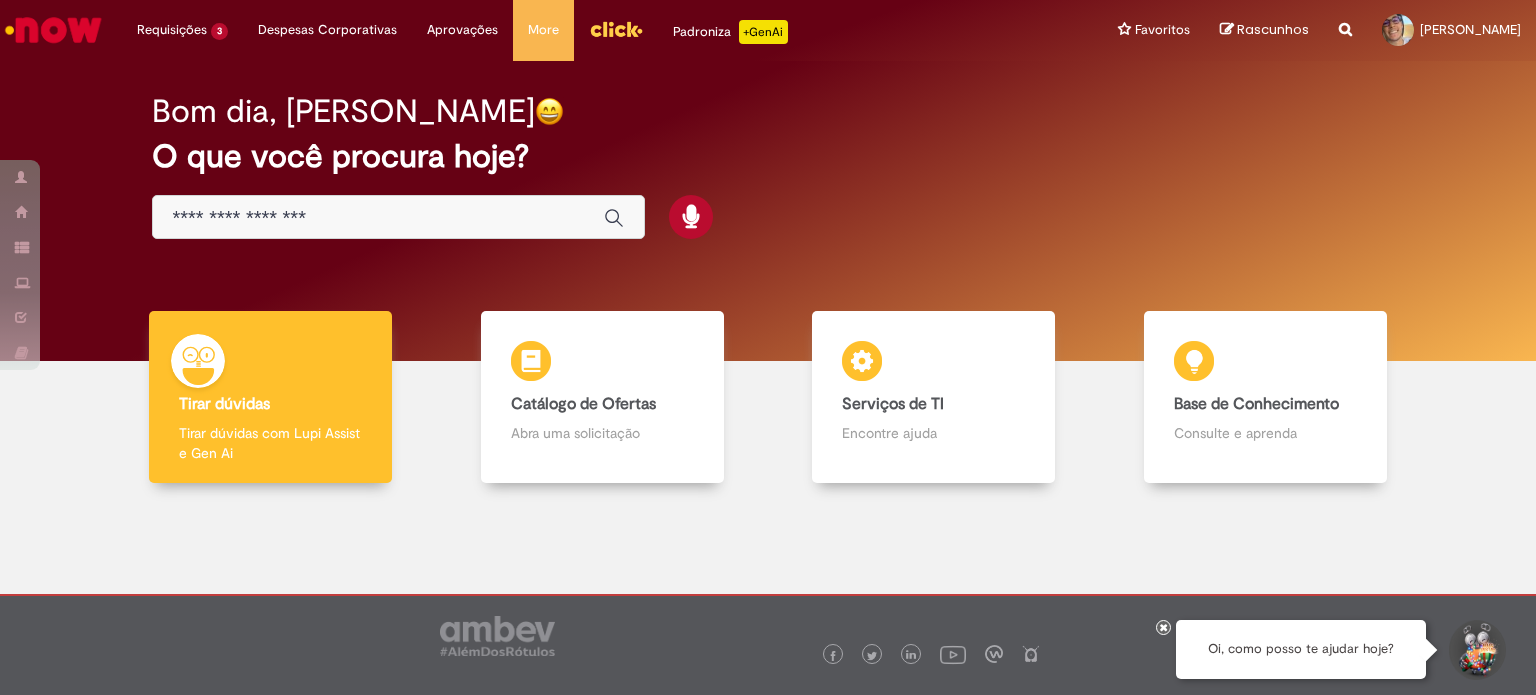 click at bounding box center (398, 217) 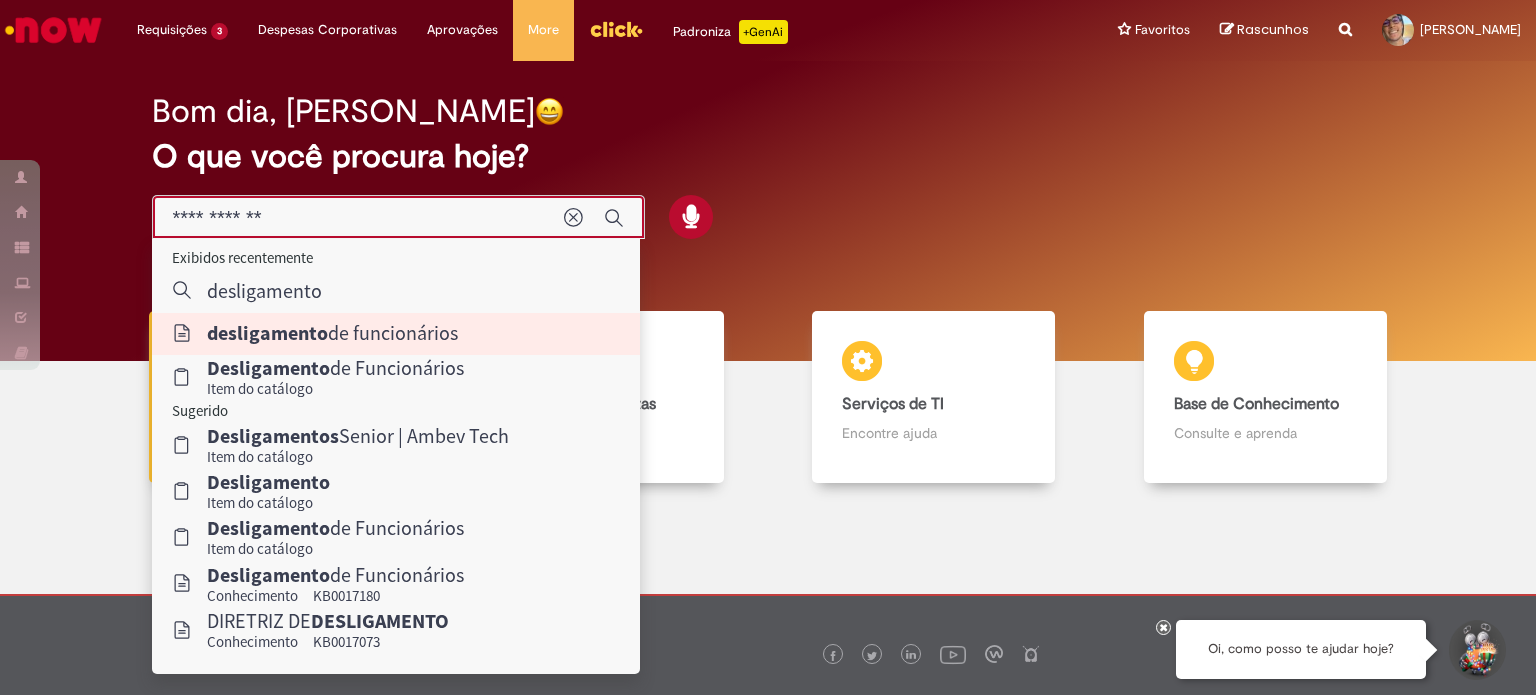 type on "**********" 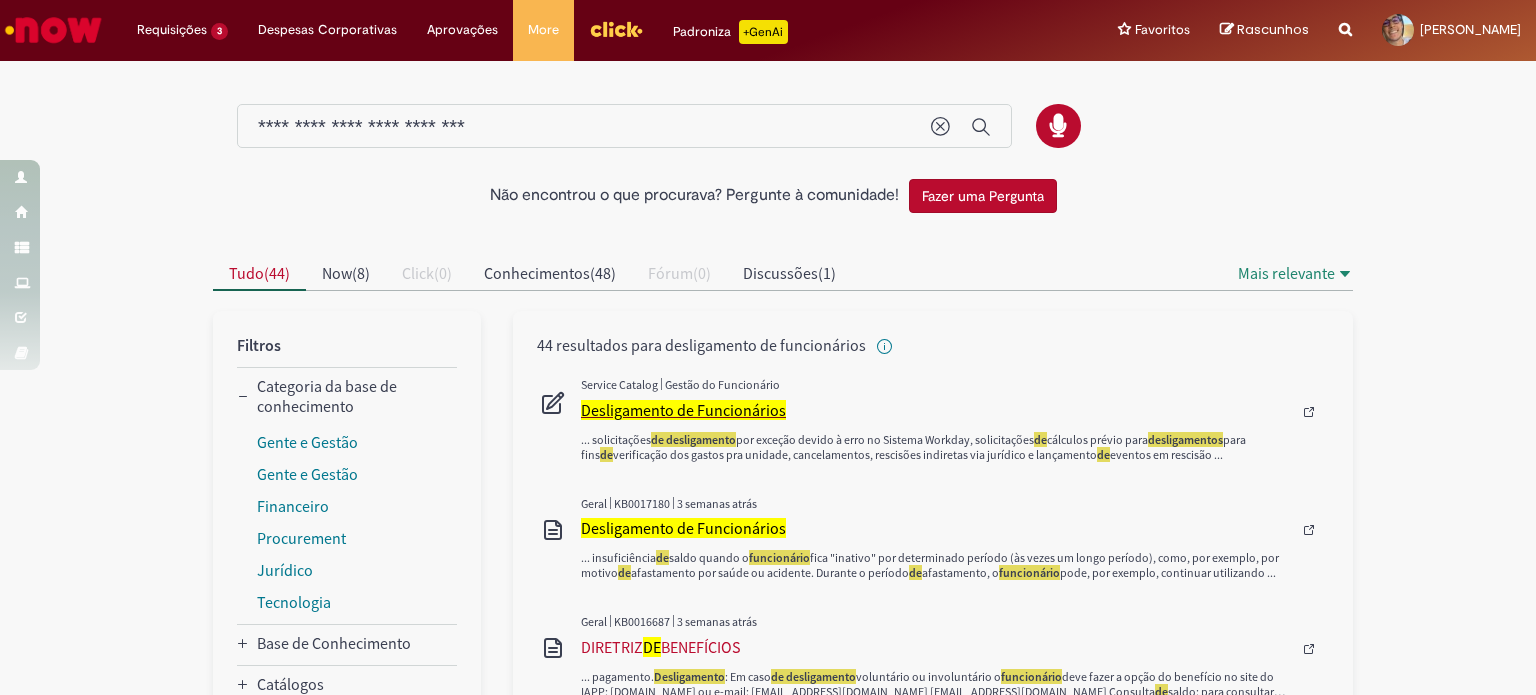 click on "Desligamento de Funcionários" at bounding box center [683, 410] 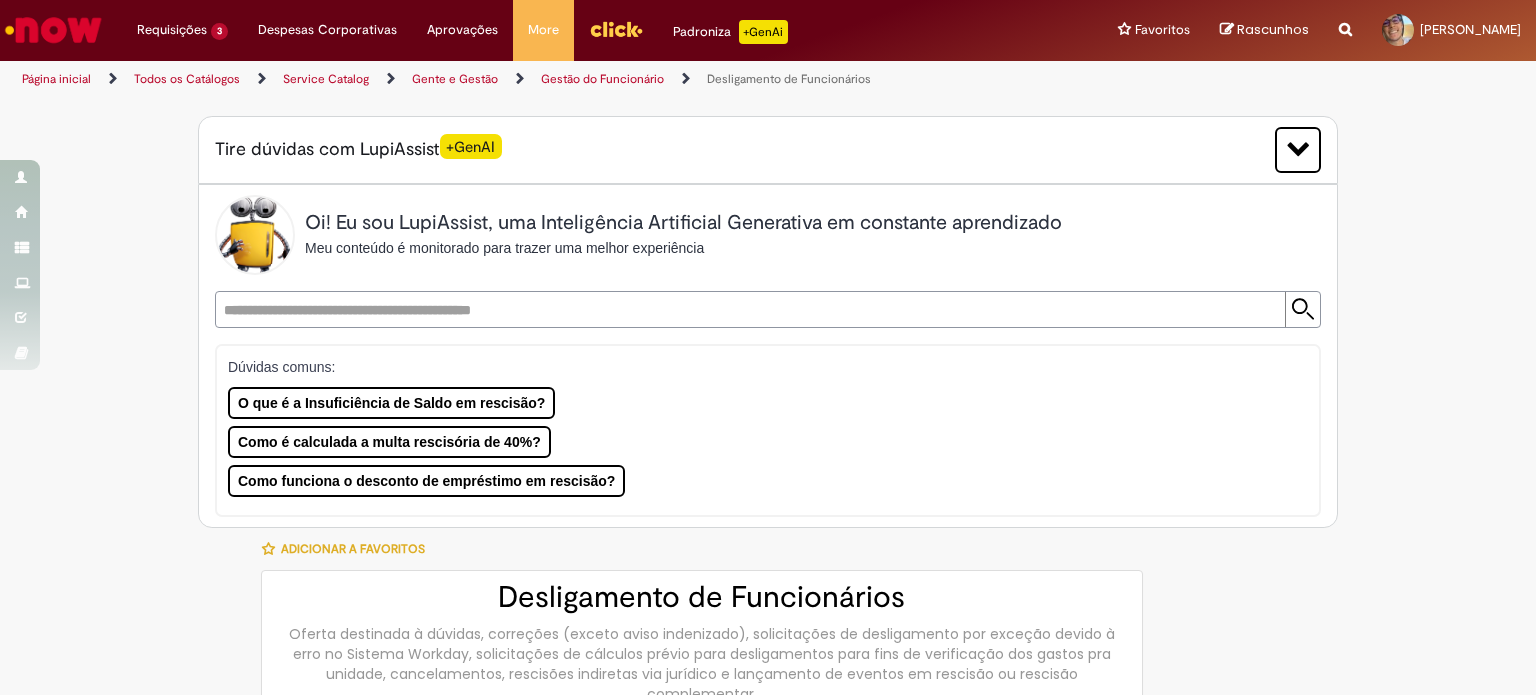 type on "********" 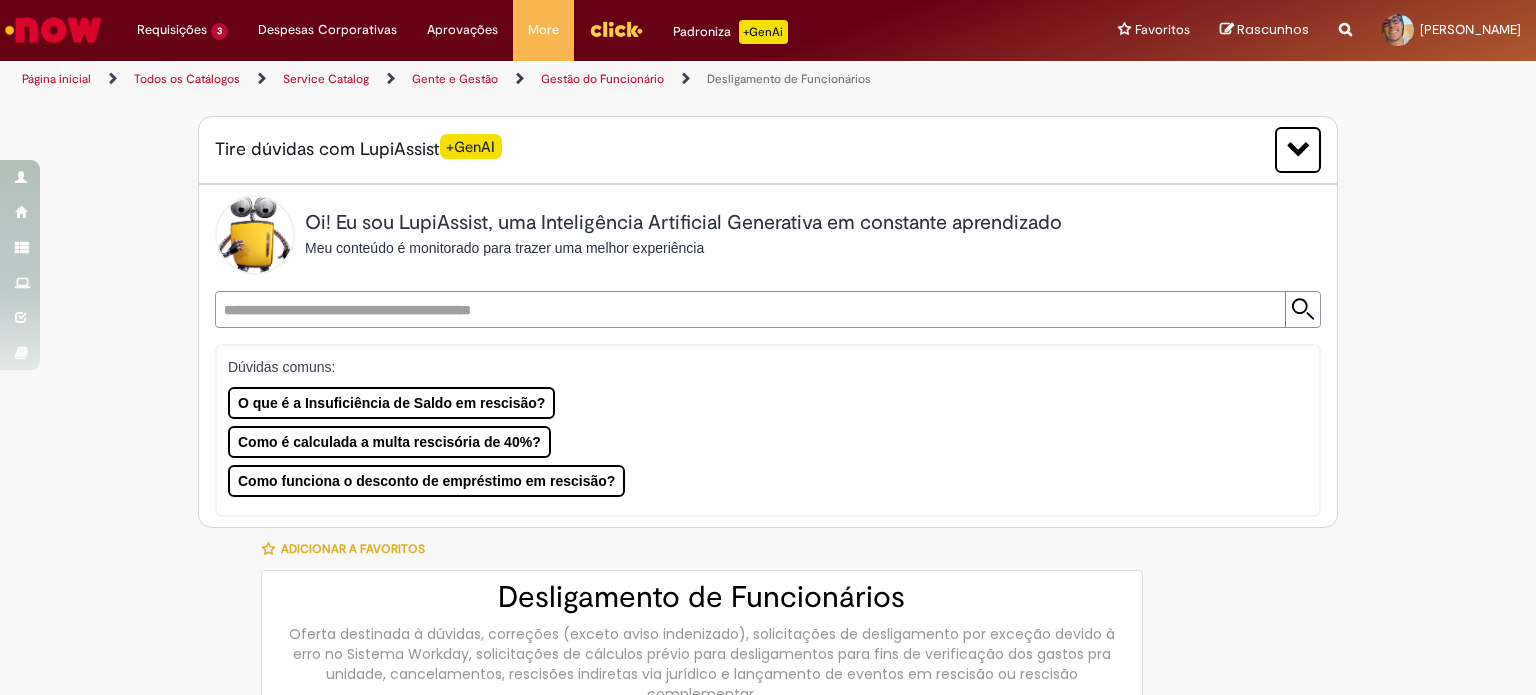 type on "**********" 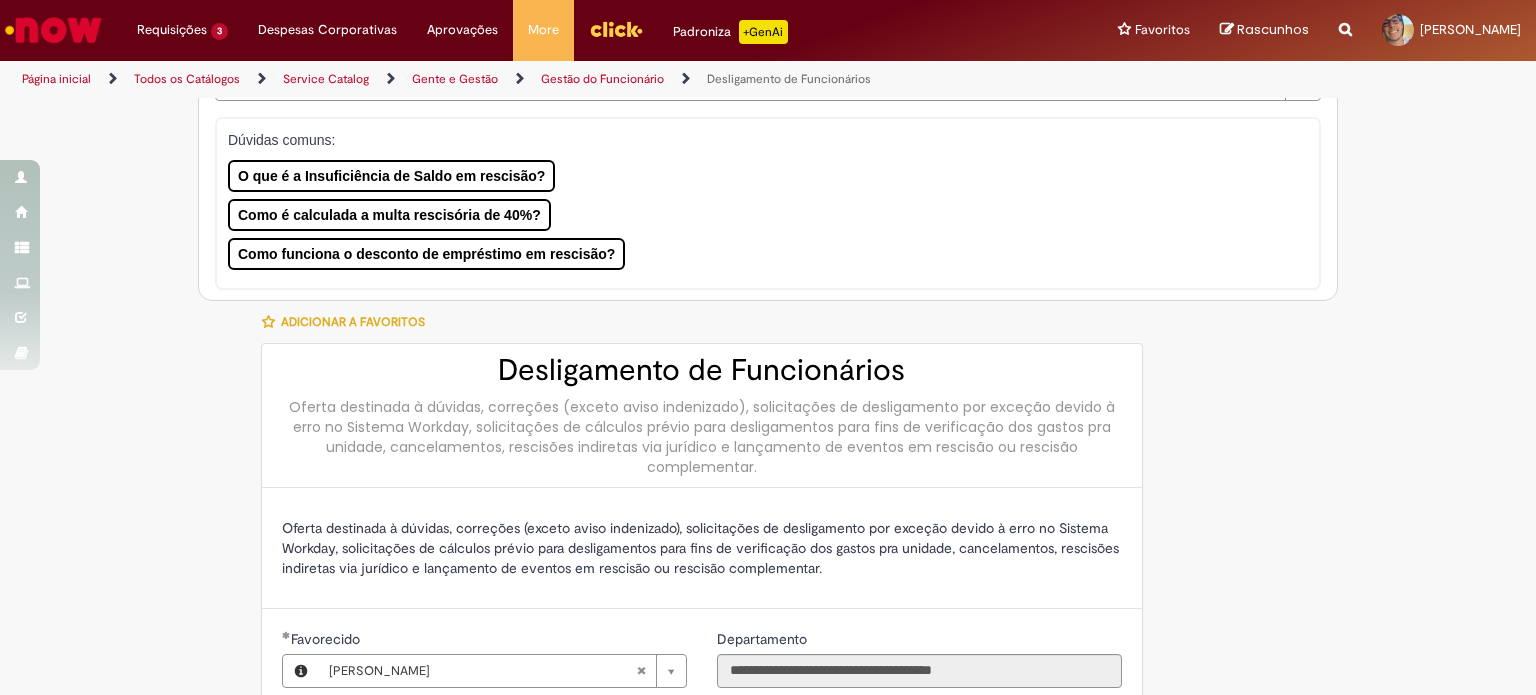 scroll, scrollTop: 100, scrollLeft: 0, axis: vertical 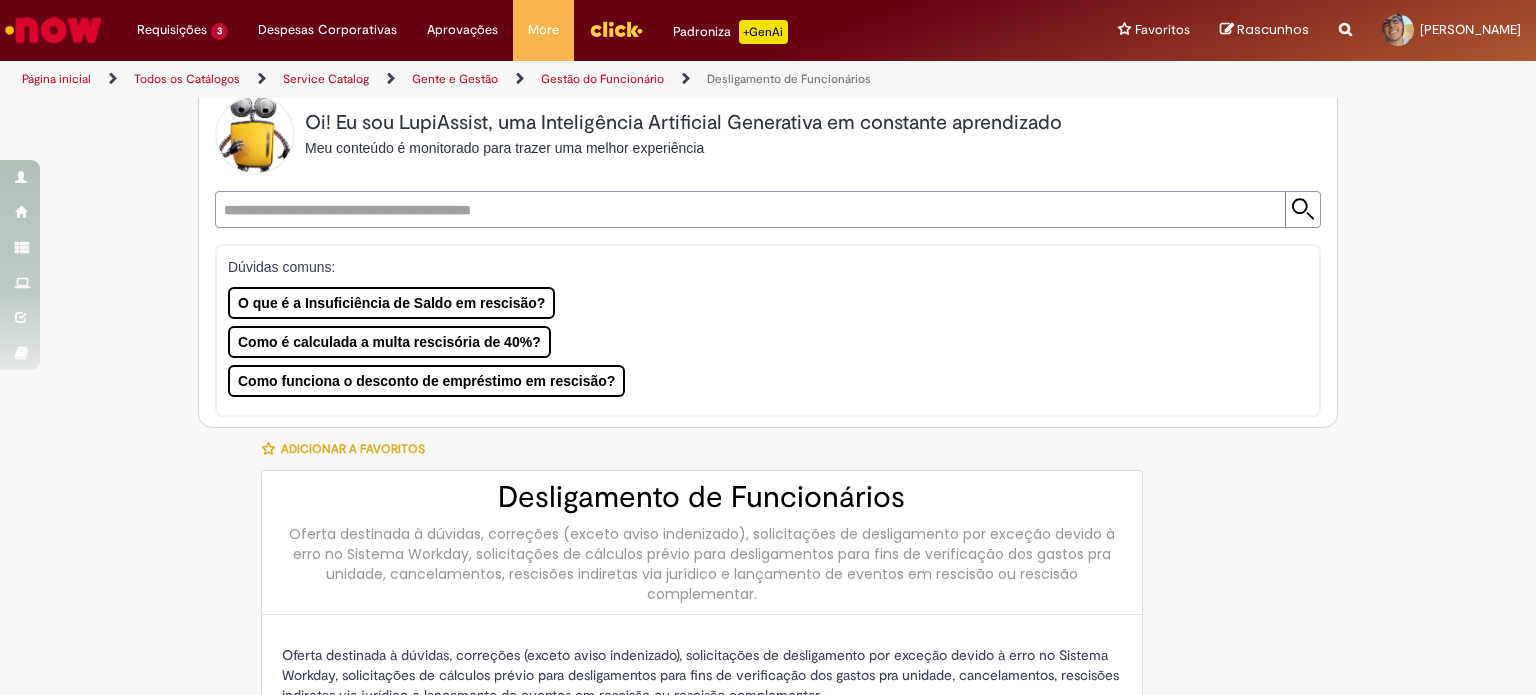 click on "Desligamento de Funcionários" at bounding box center (702, 497) 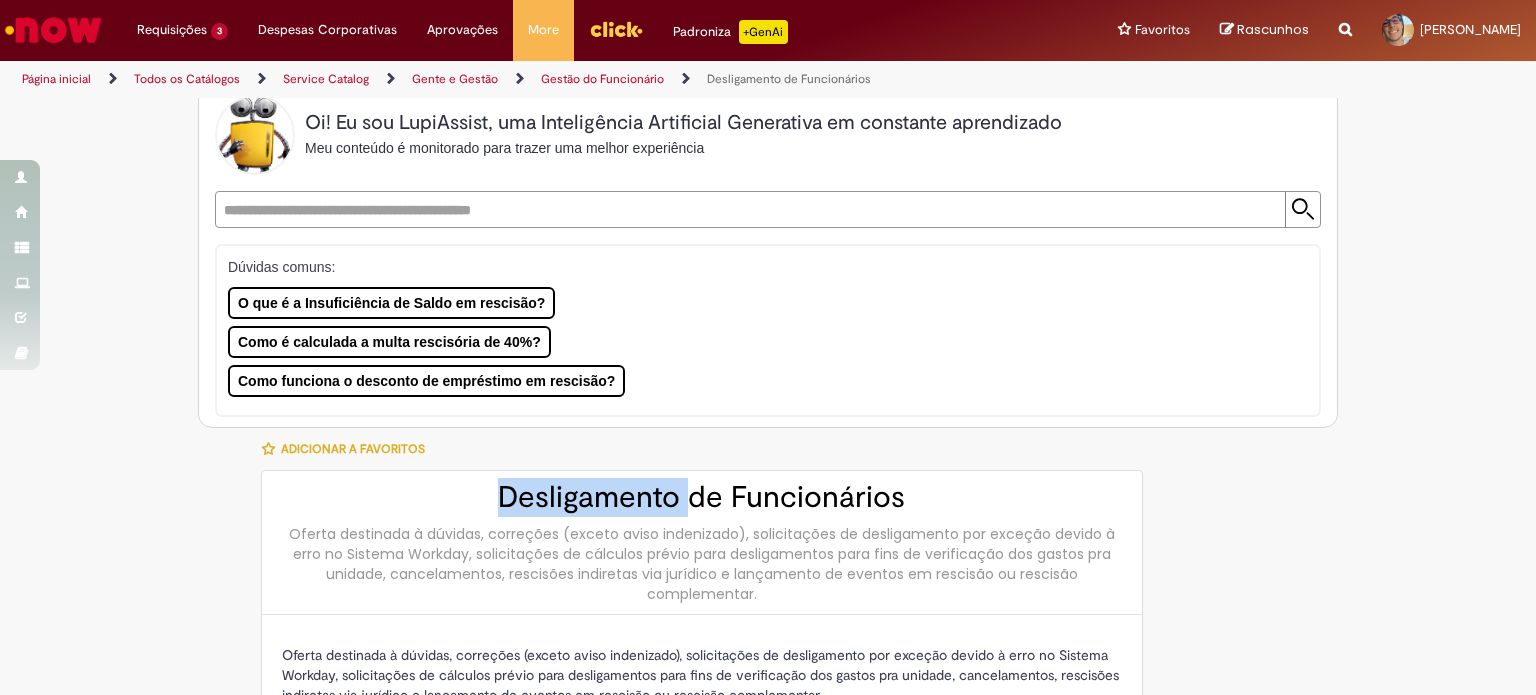 click on "Desligamento de Funcionários" at bounding box center [702, 497] 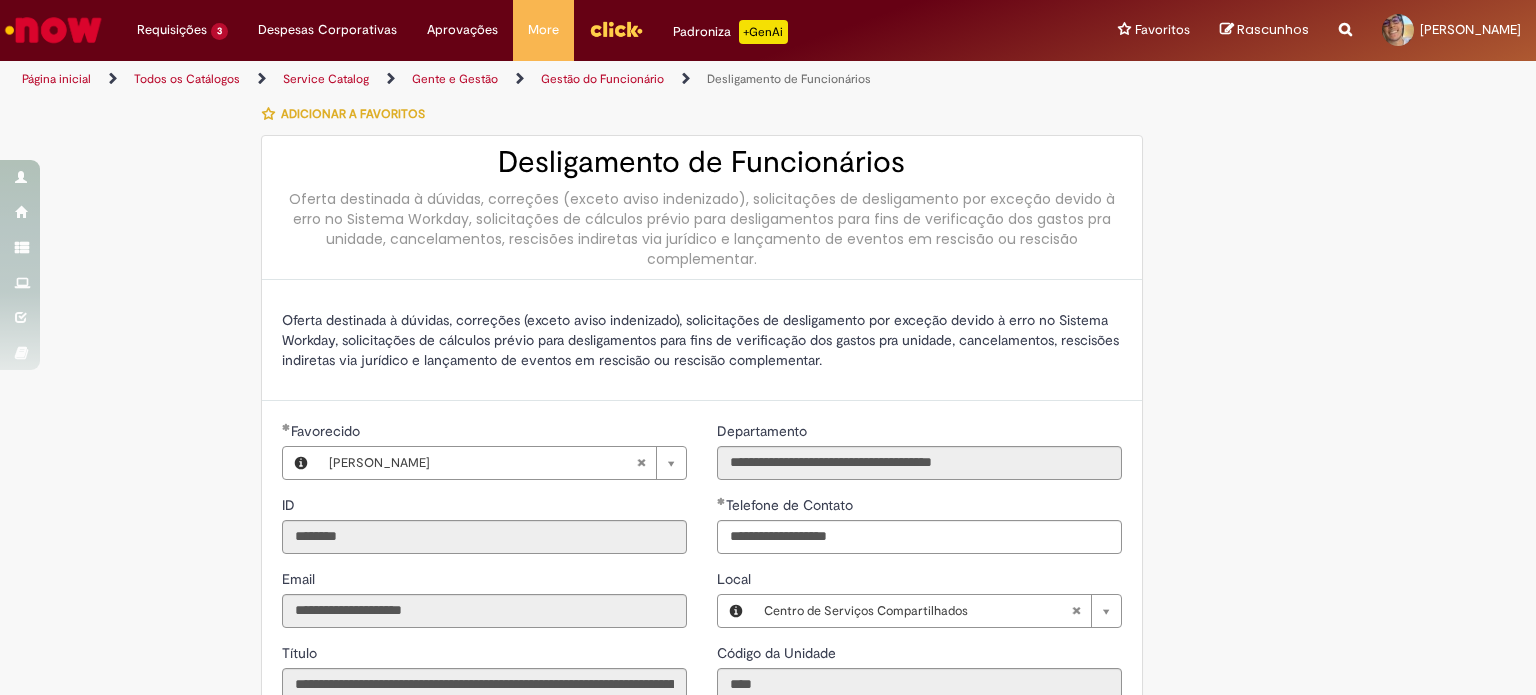 scroll, scrollTop: 400, scrollLeft: 0, axis: vertical 